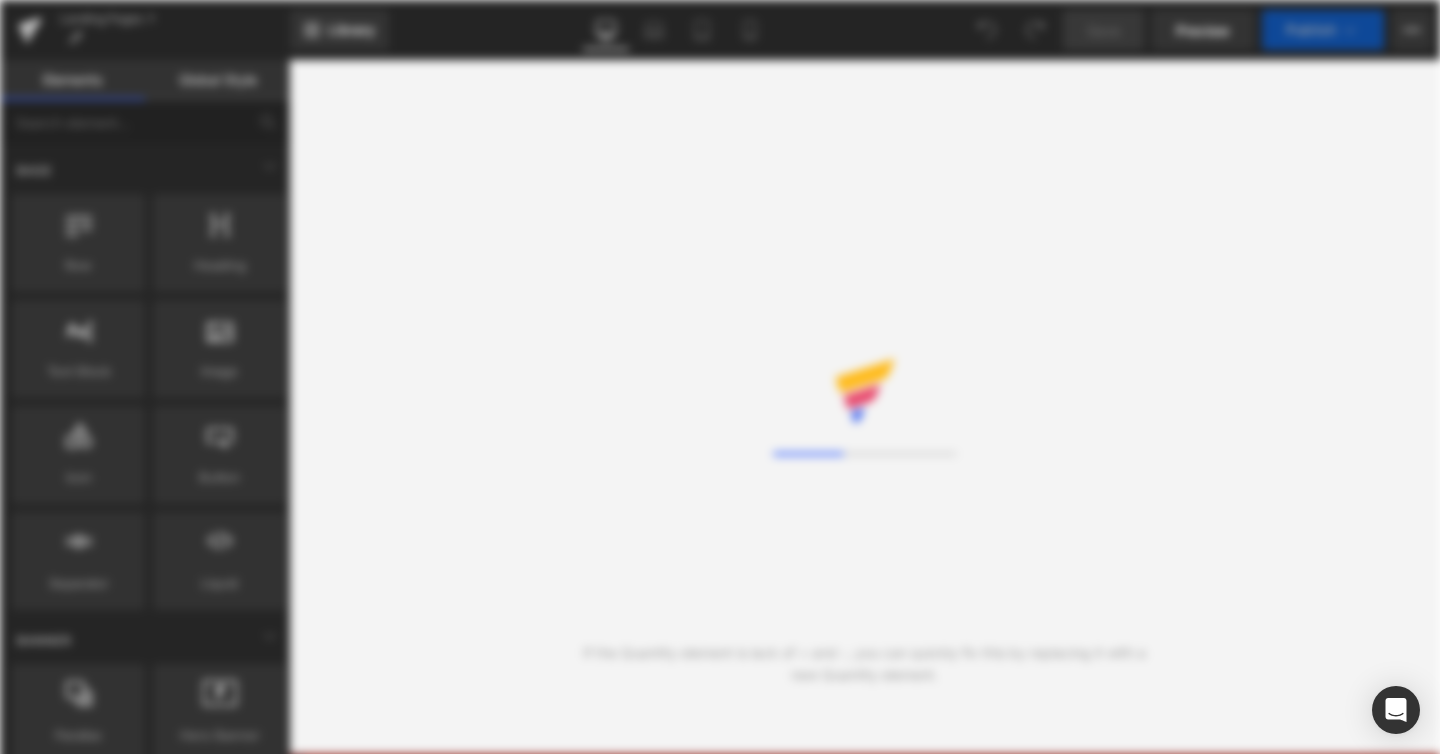 scroll, scrollTop: 0, scrollLeft: 0, axis: both 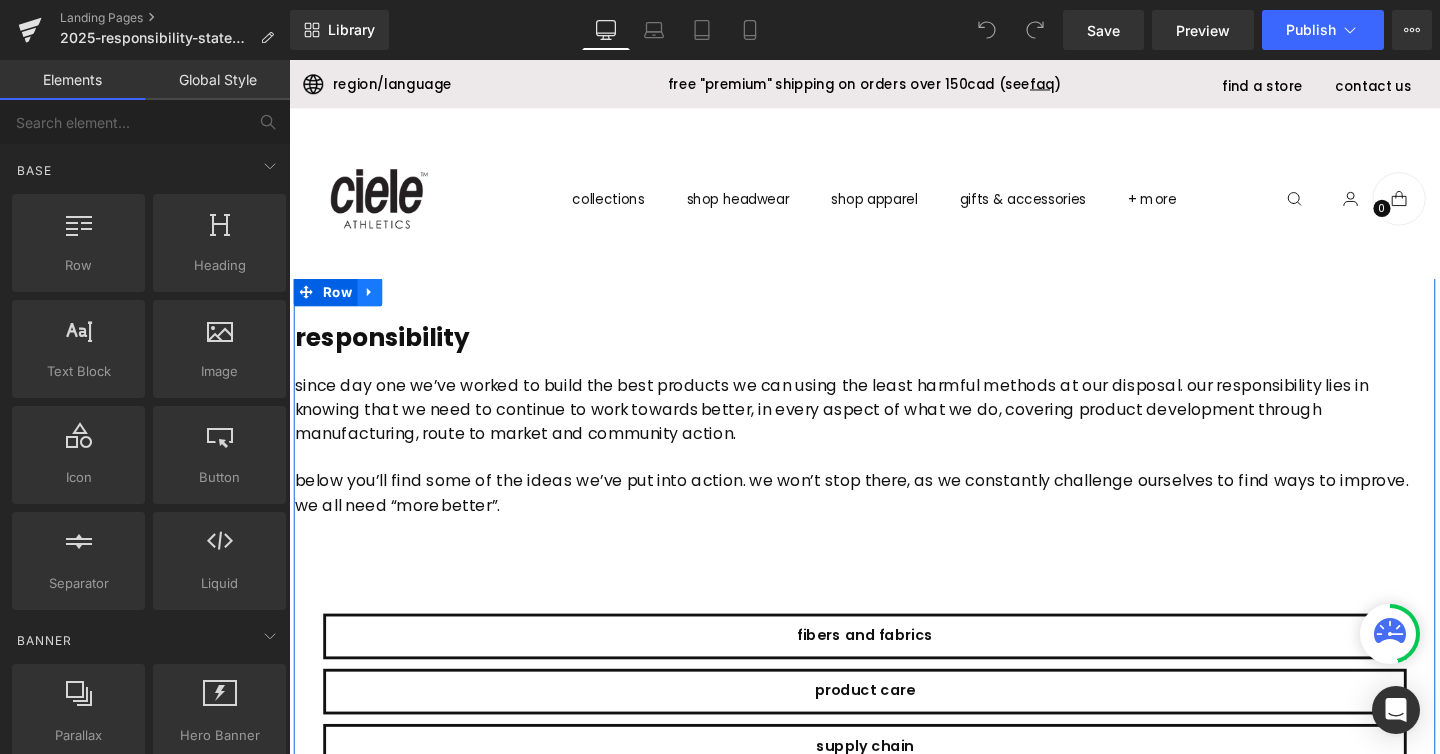 click 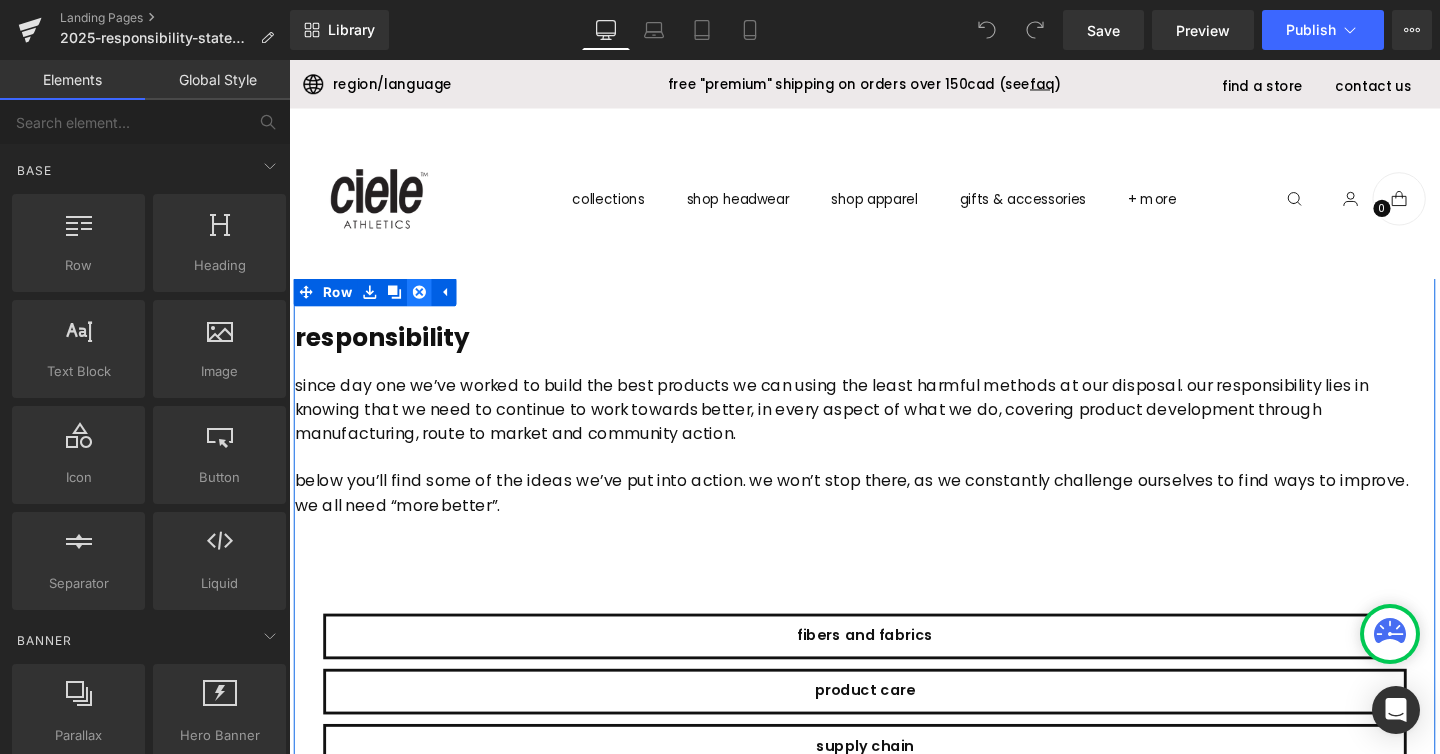 click 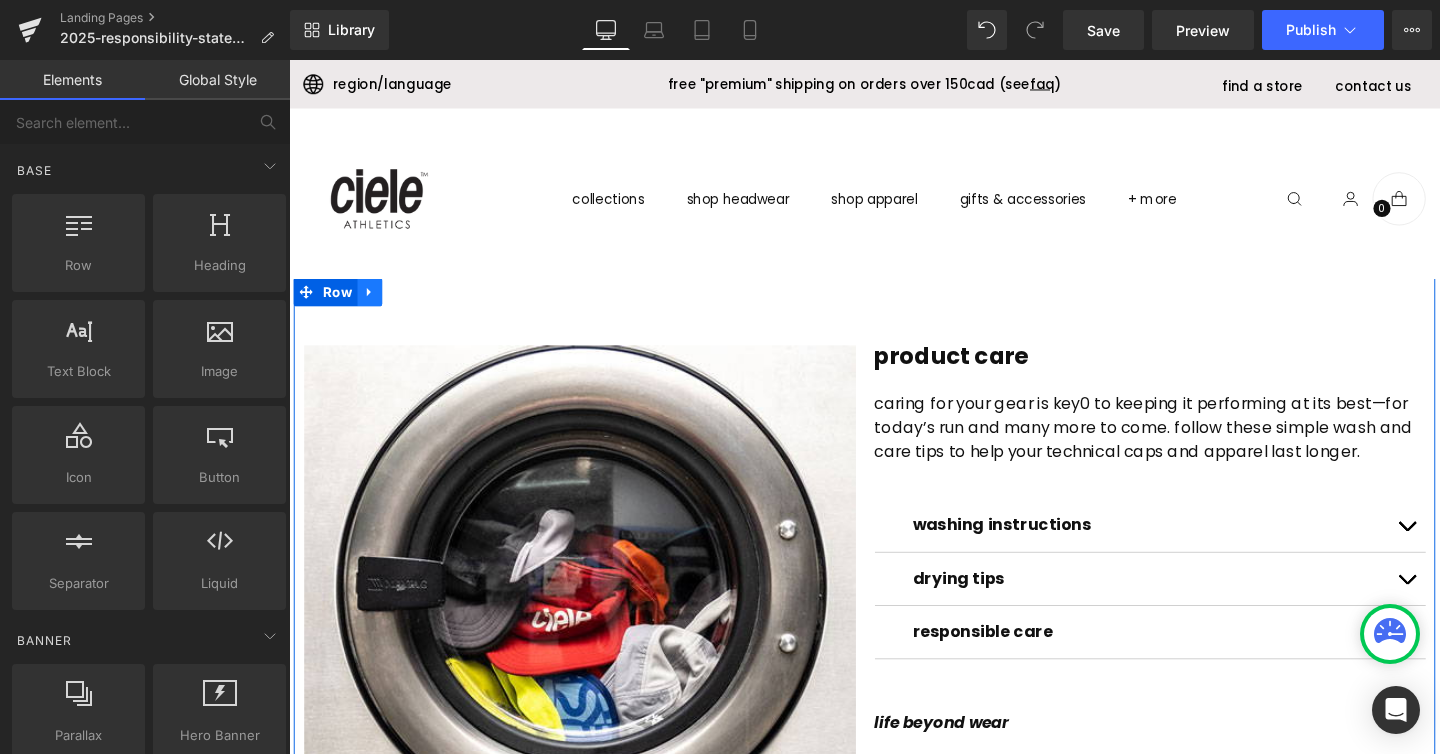 click 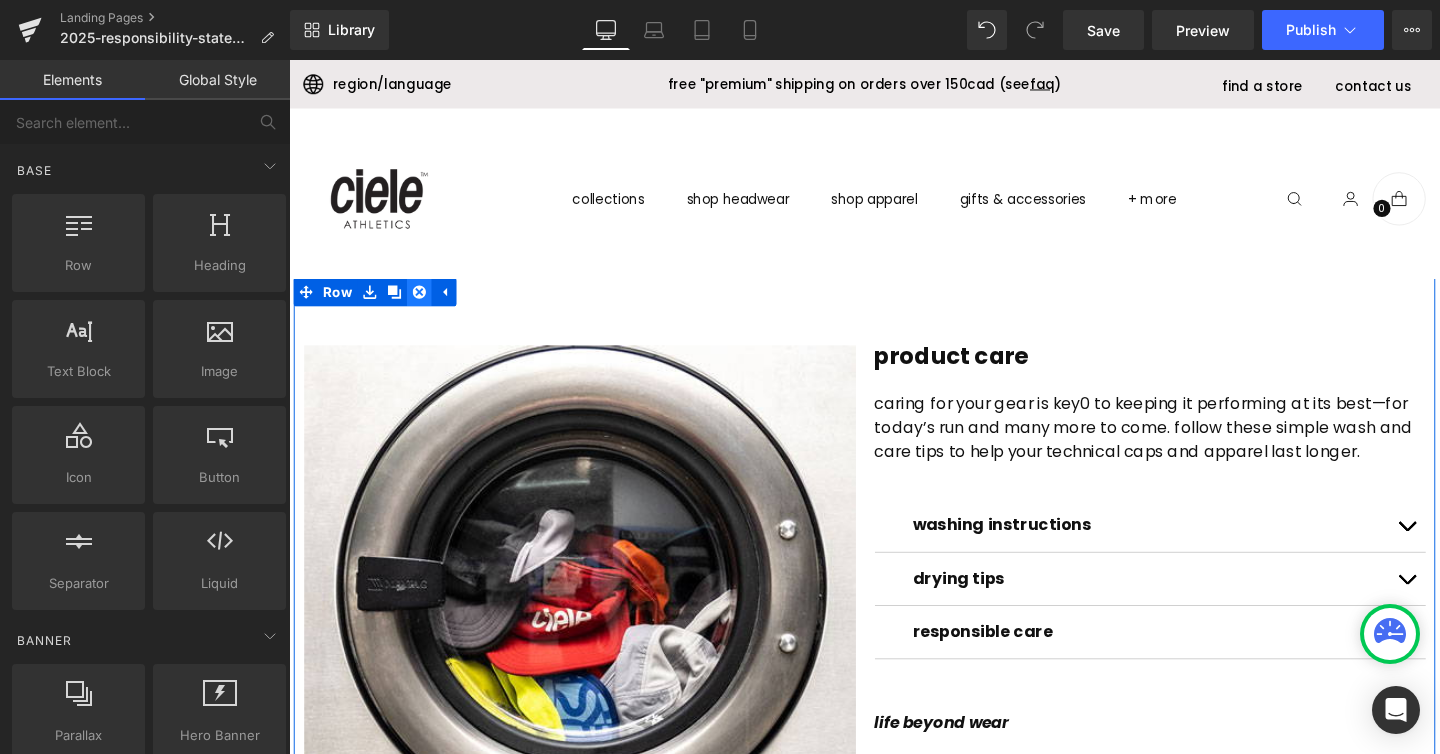 click 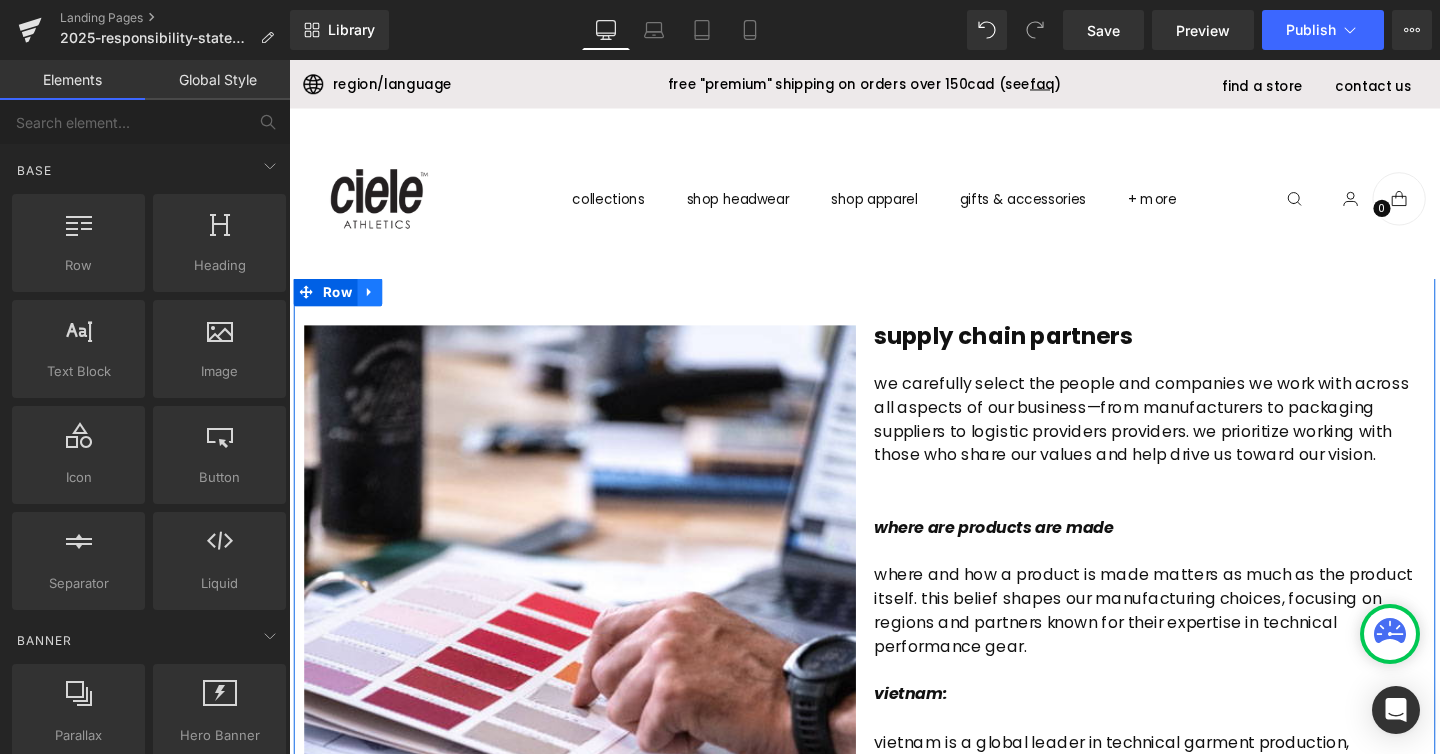 click 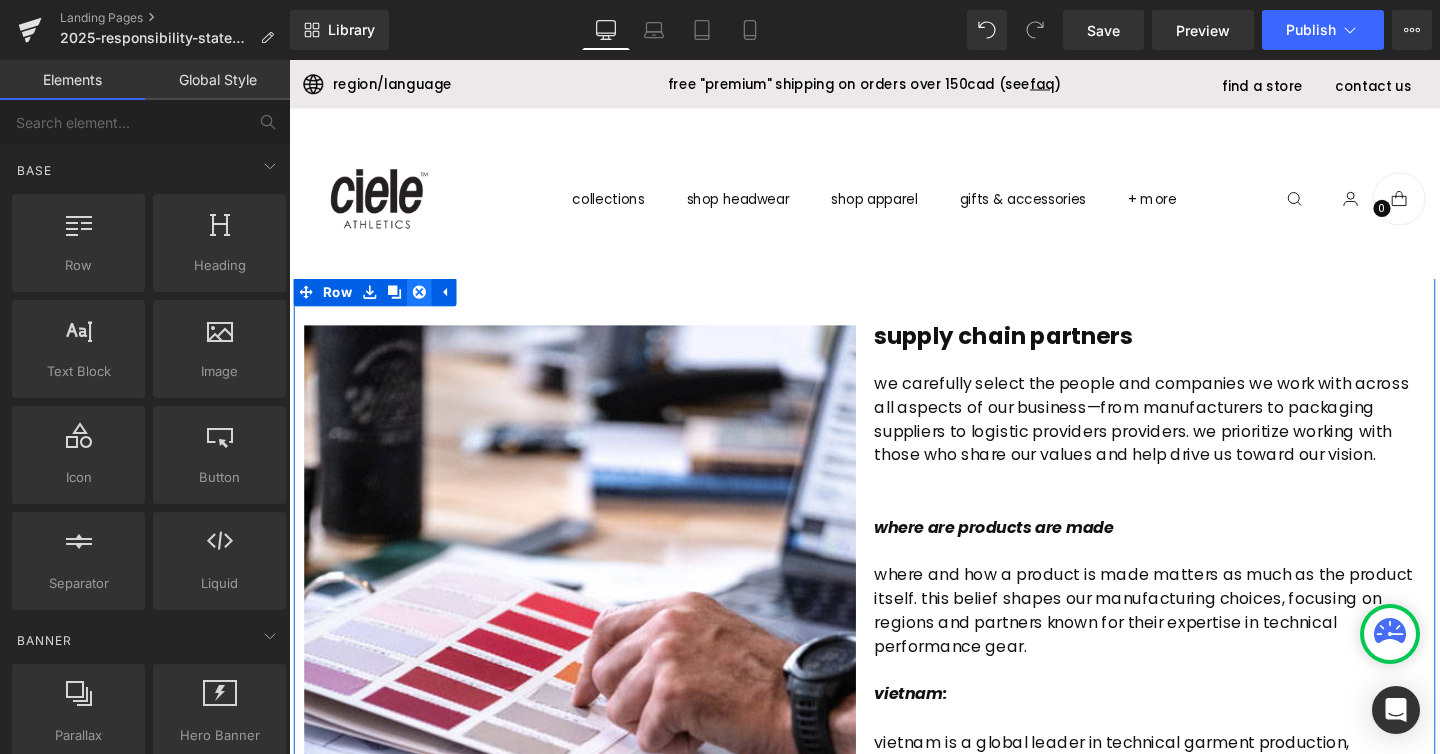 click 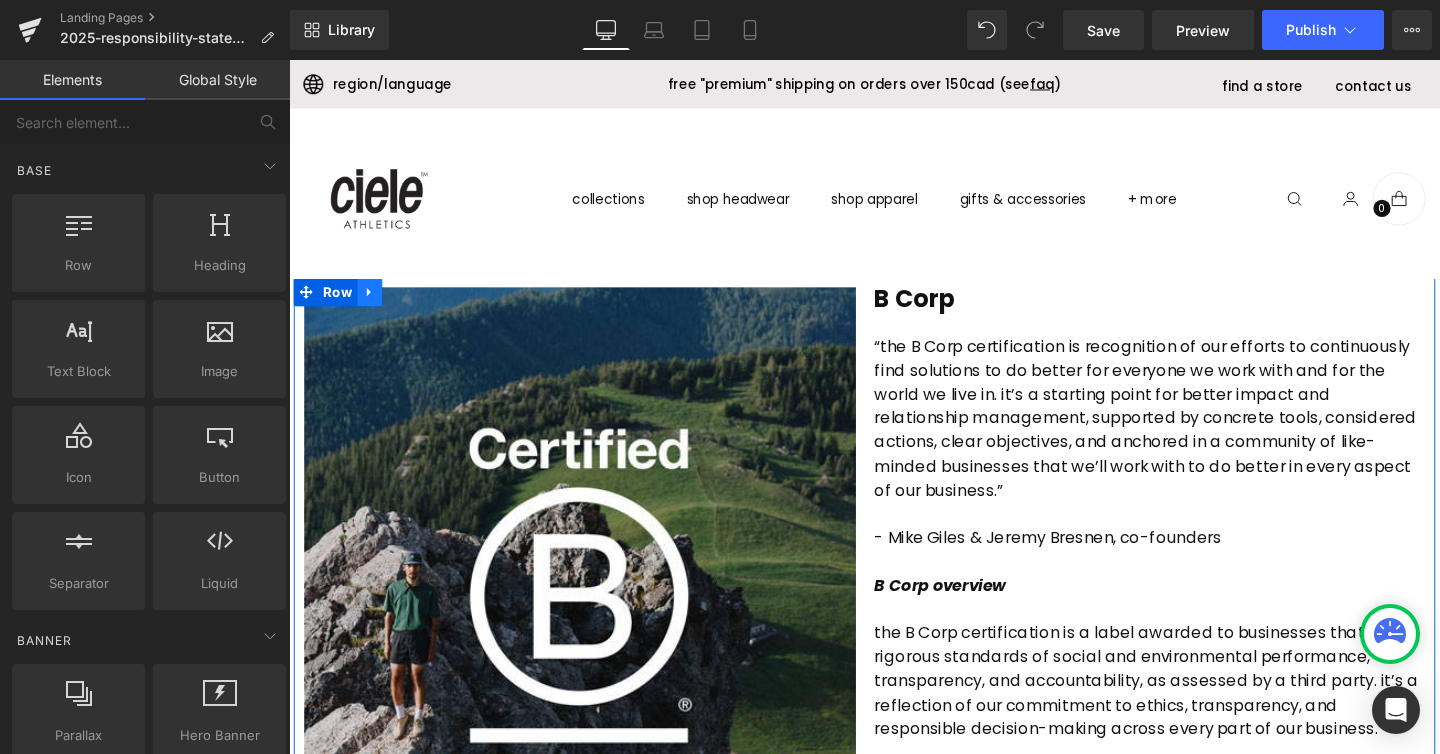 click 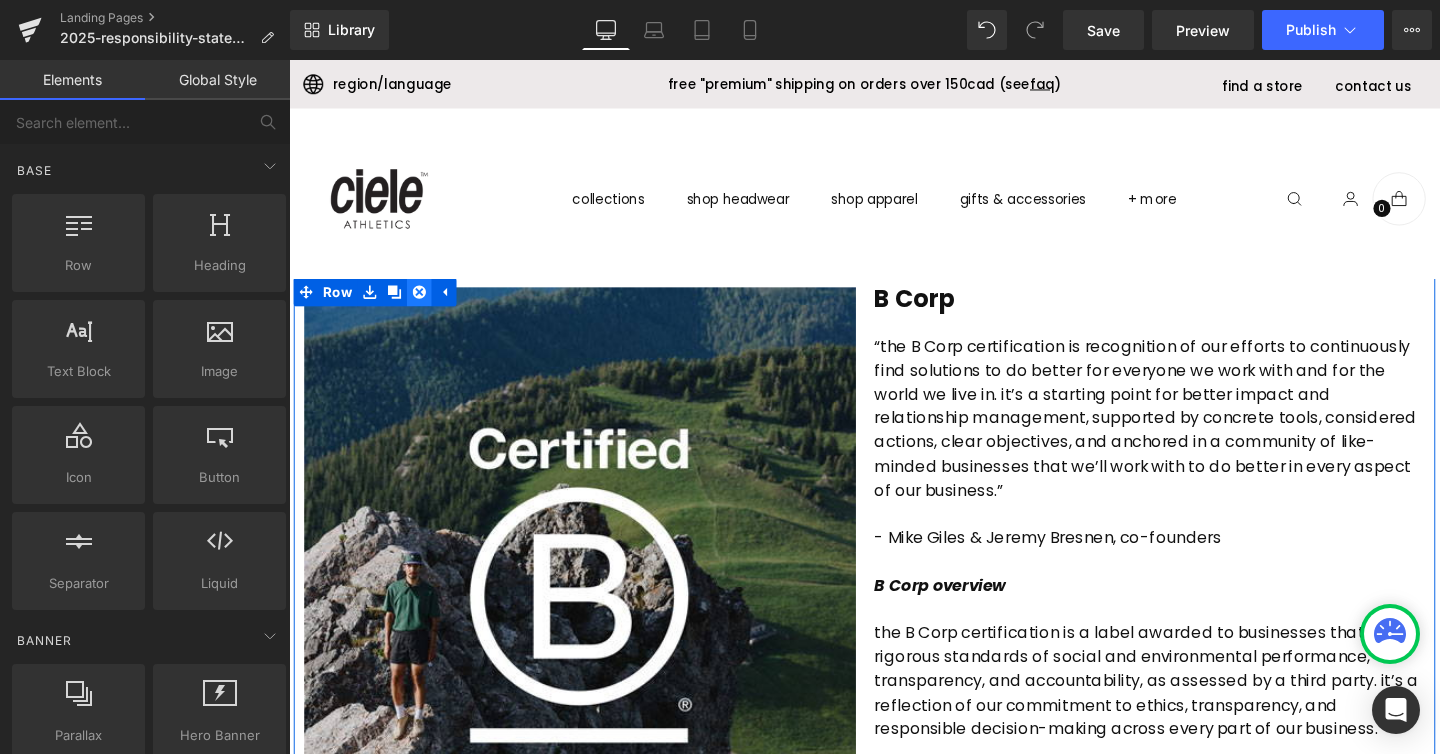 click 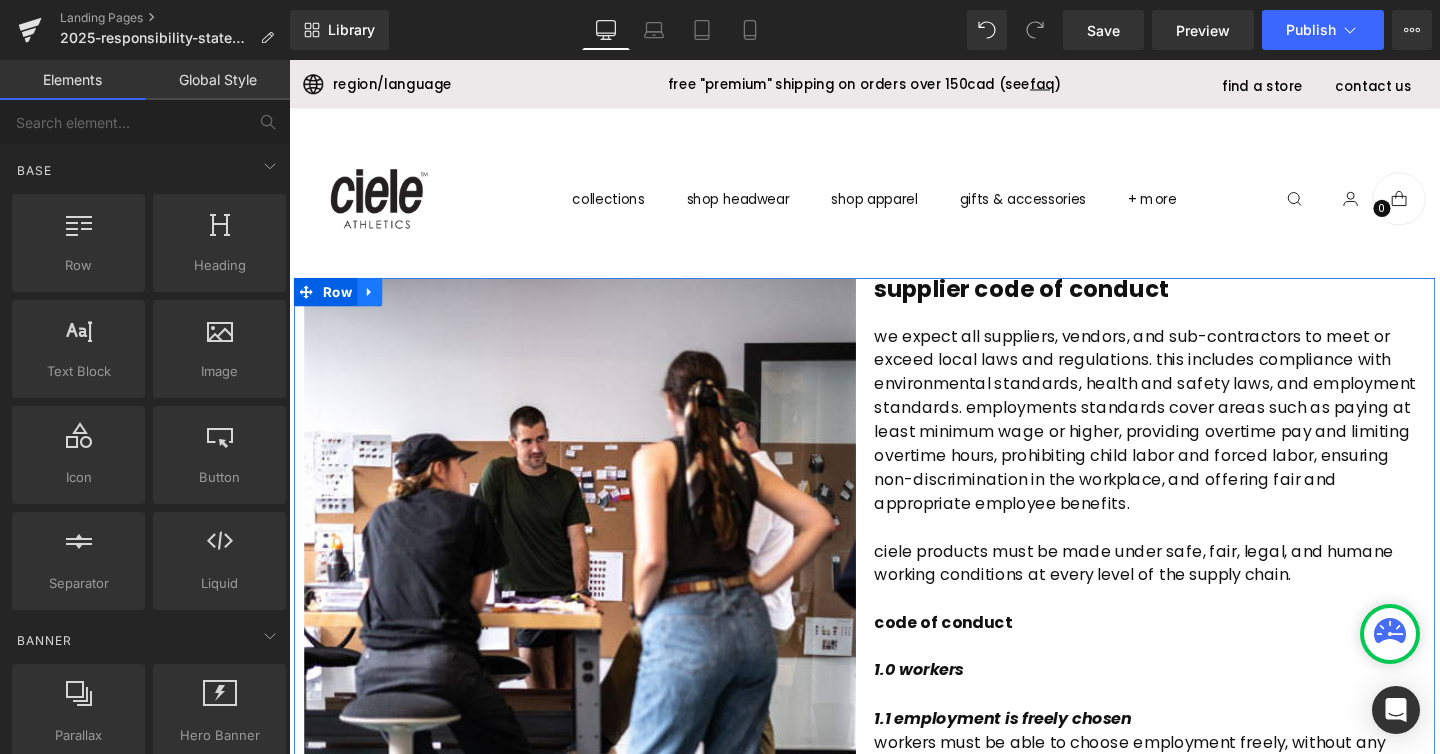 click 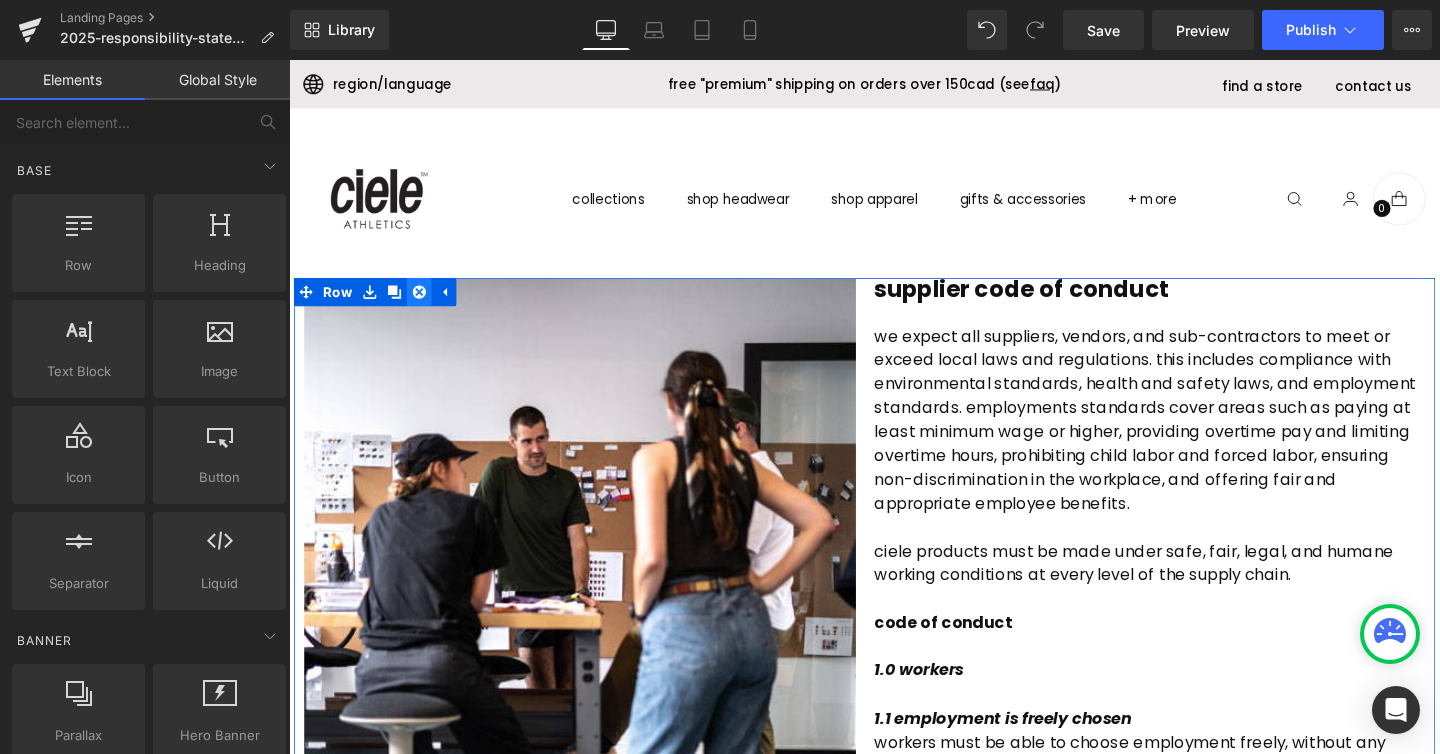 click 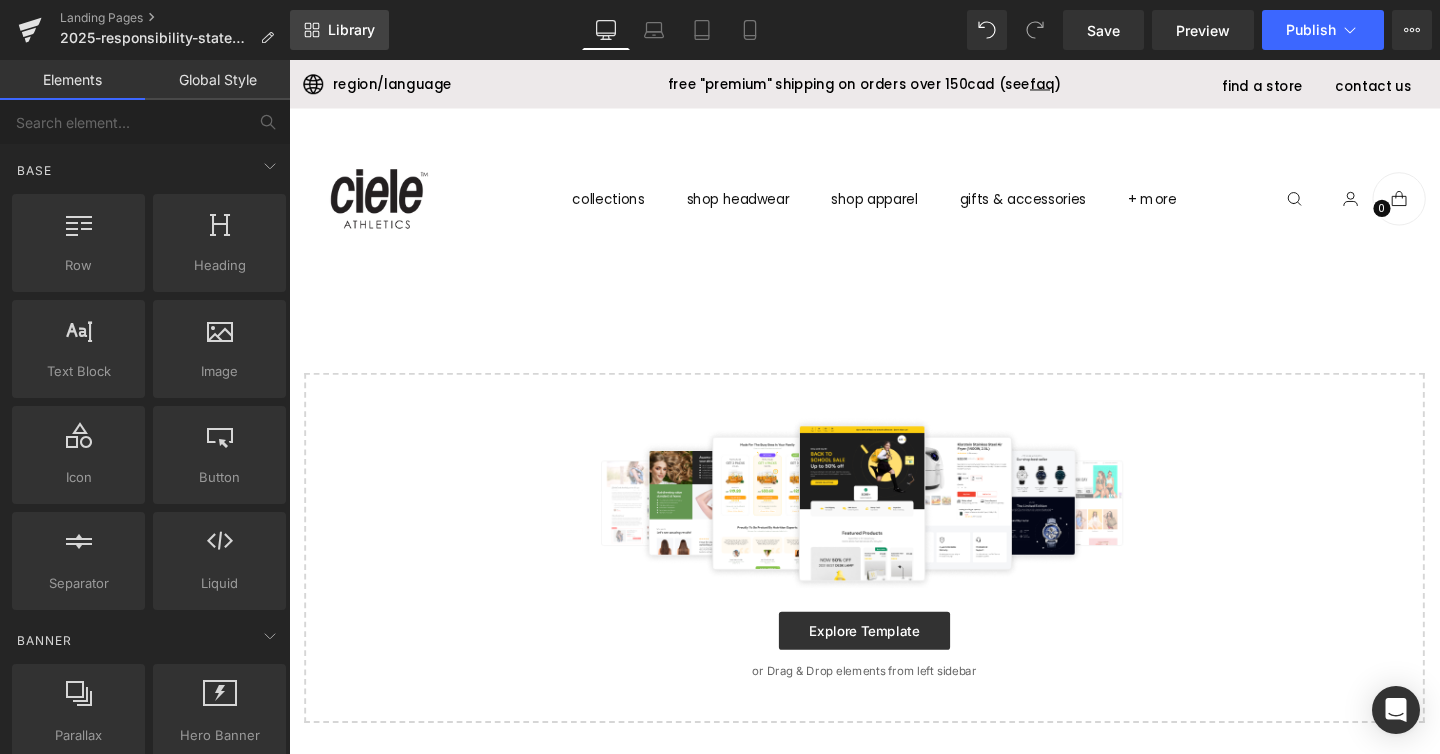 click on "Library" at bounding box center [351, 30] 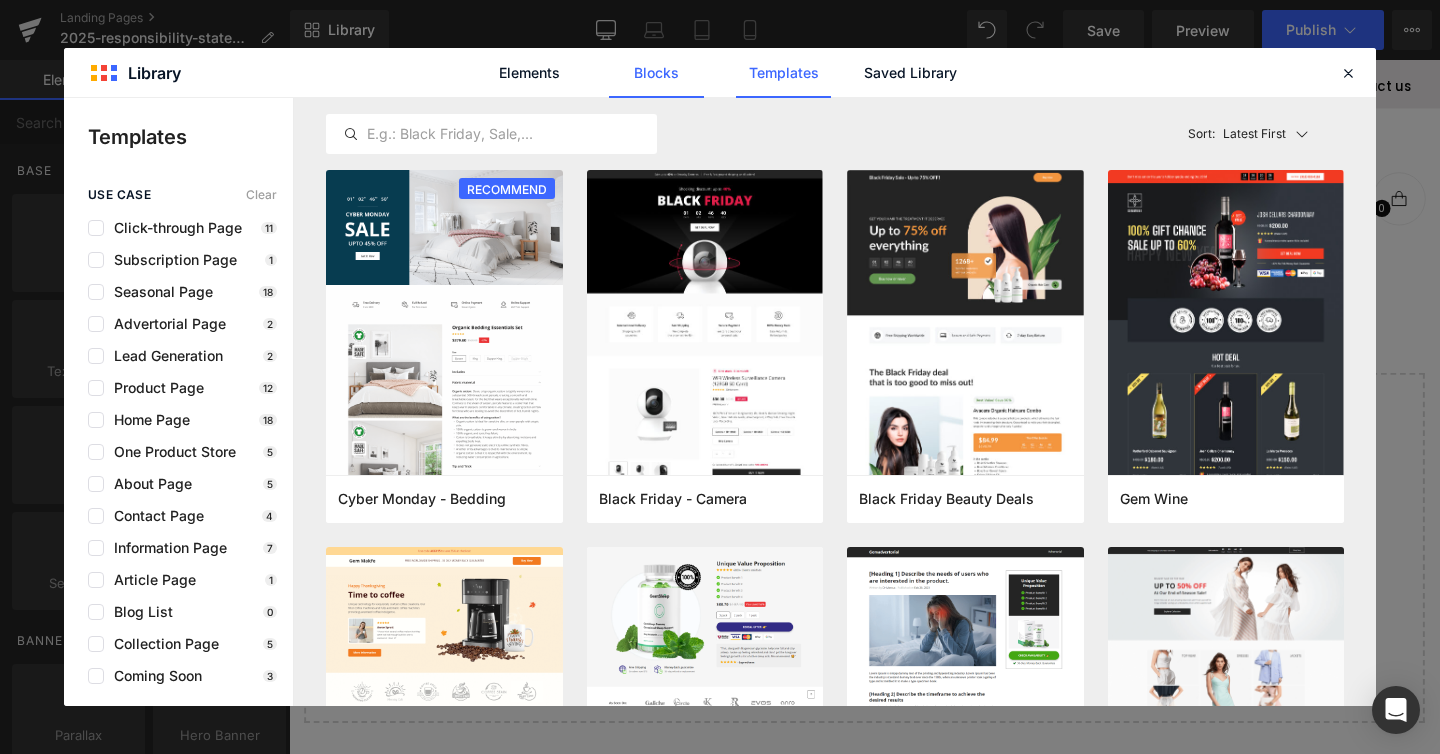 click on "Blocks" 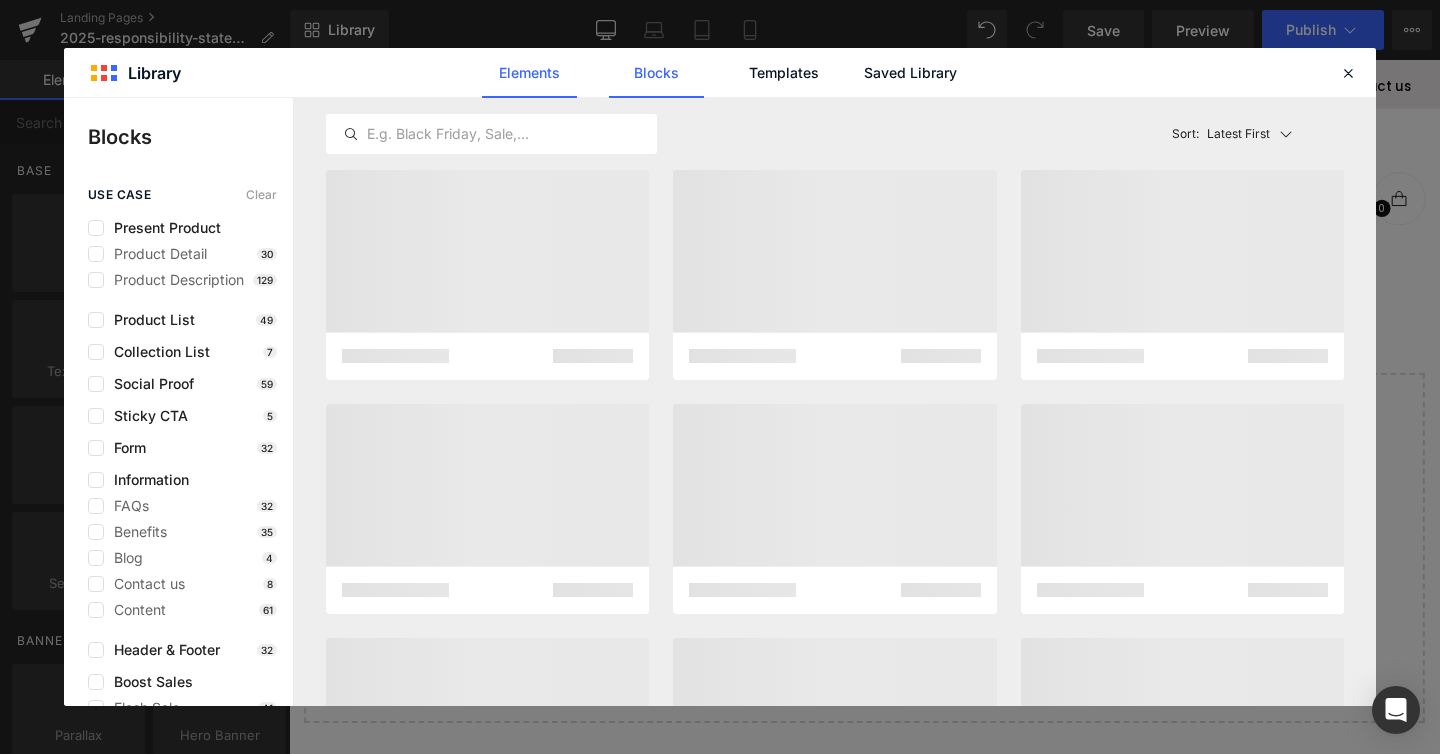 click on "Elements" 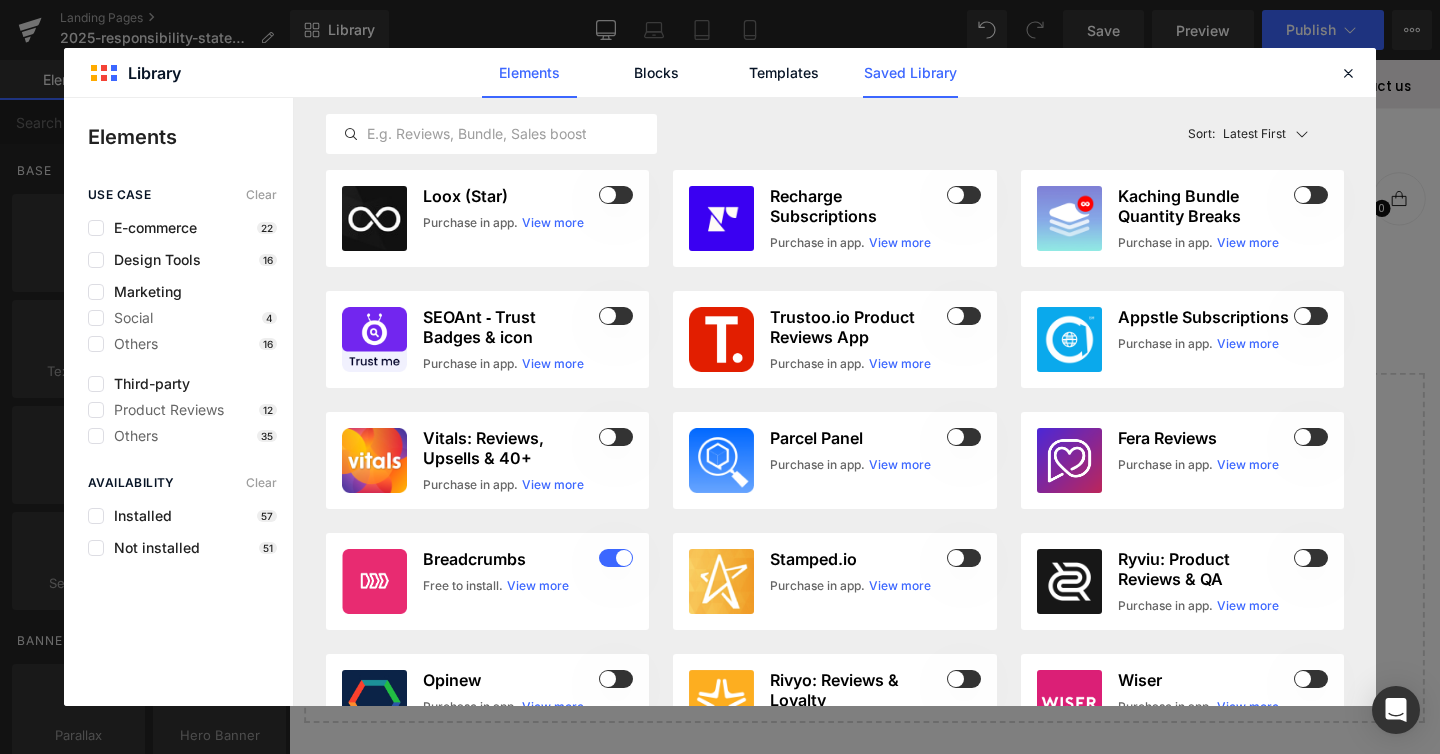 click on "Saved Library" 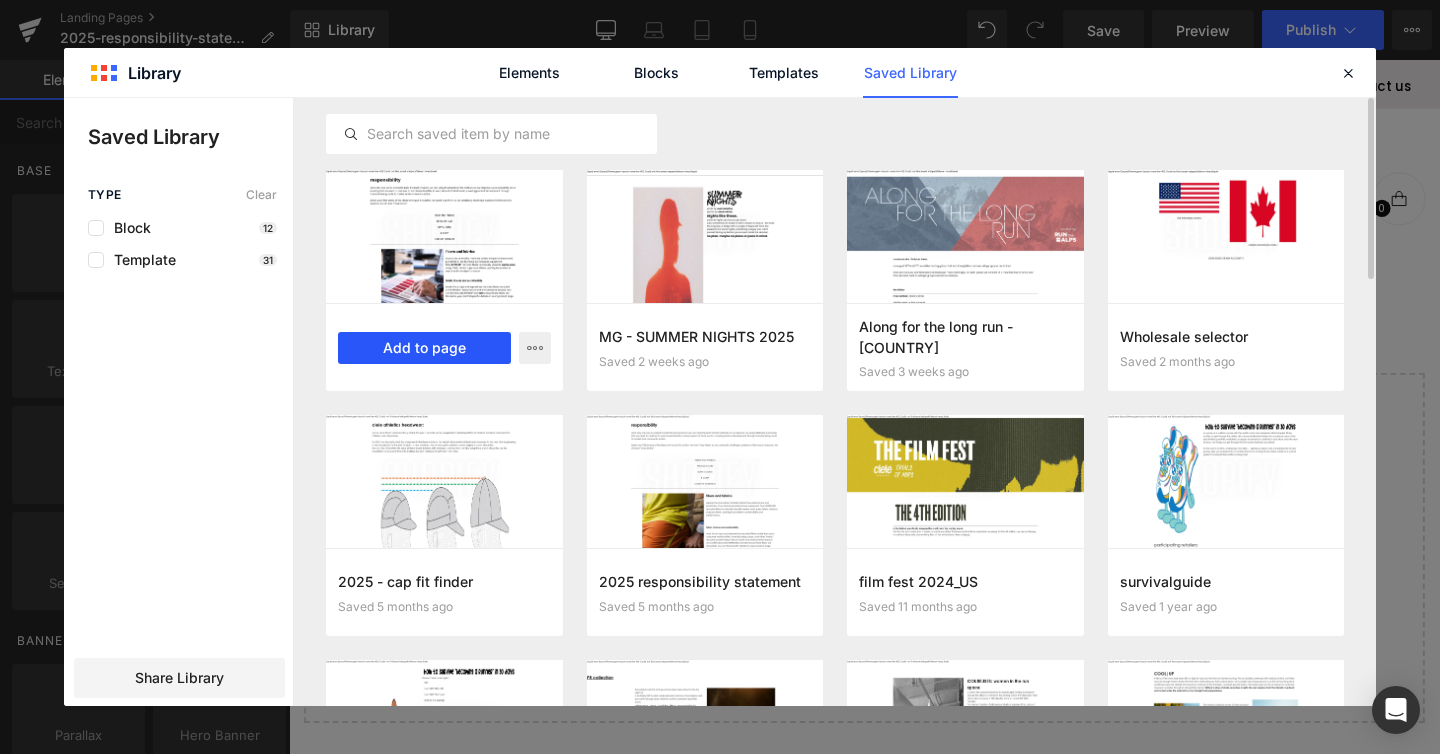 click on "Add to page" at bounding box center [424, 348] 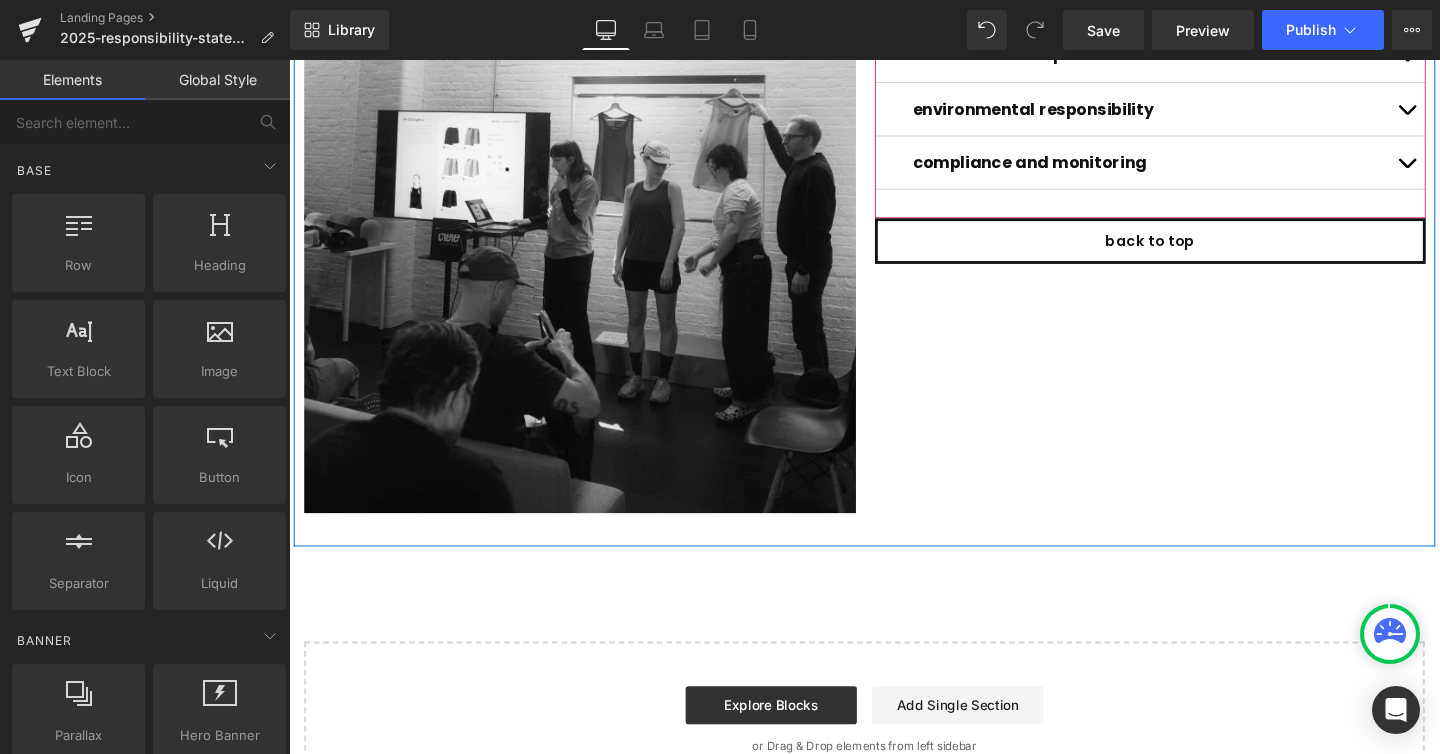 scroll, scrollTop: 5914, scrollLeft: 0, axis: vertical 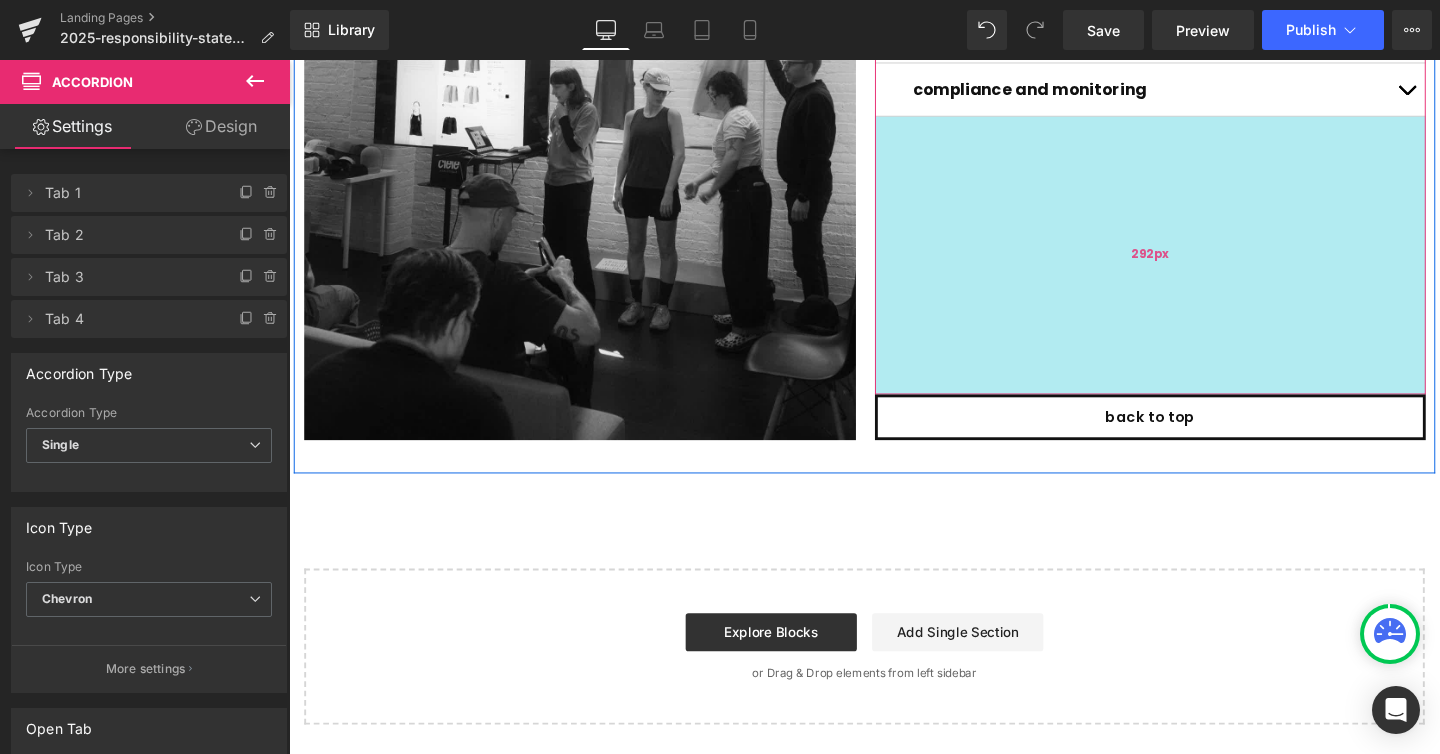 drag, startPoint x: 922, startPoint y: 145, endPoint x: 918, endPoint y: 406, distance: 261.03064 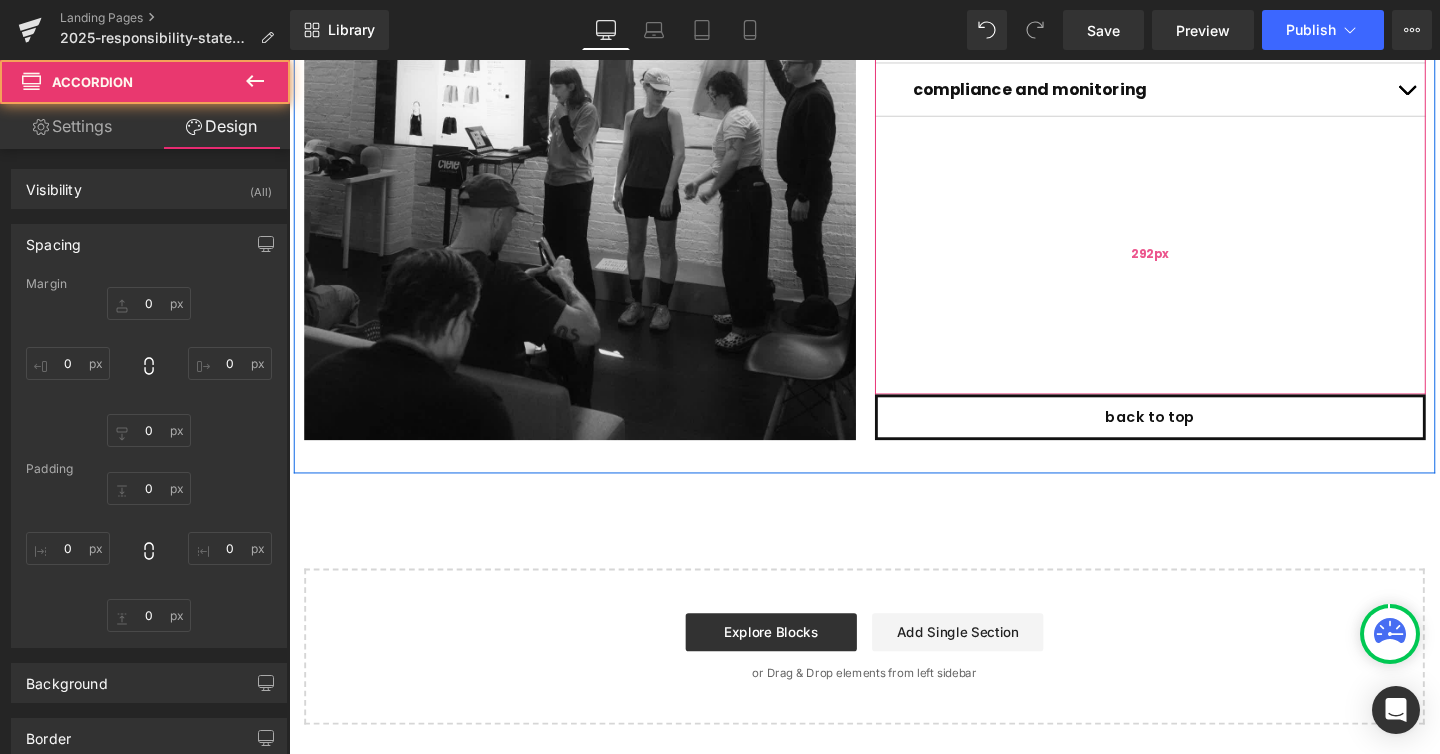 type on "0" 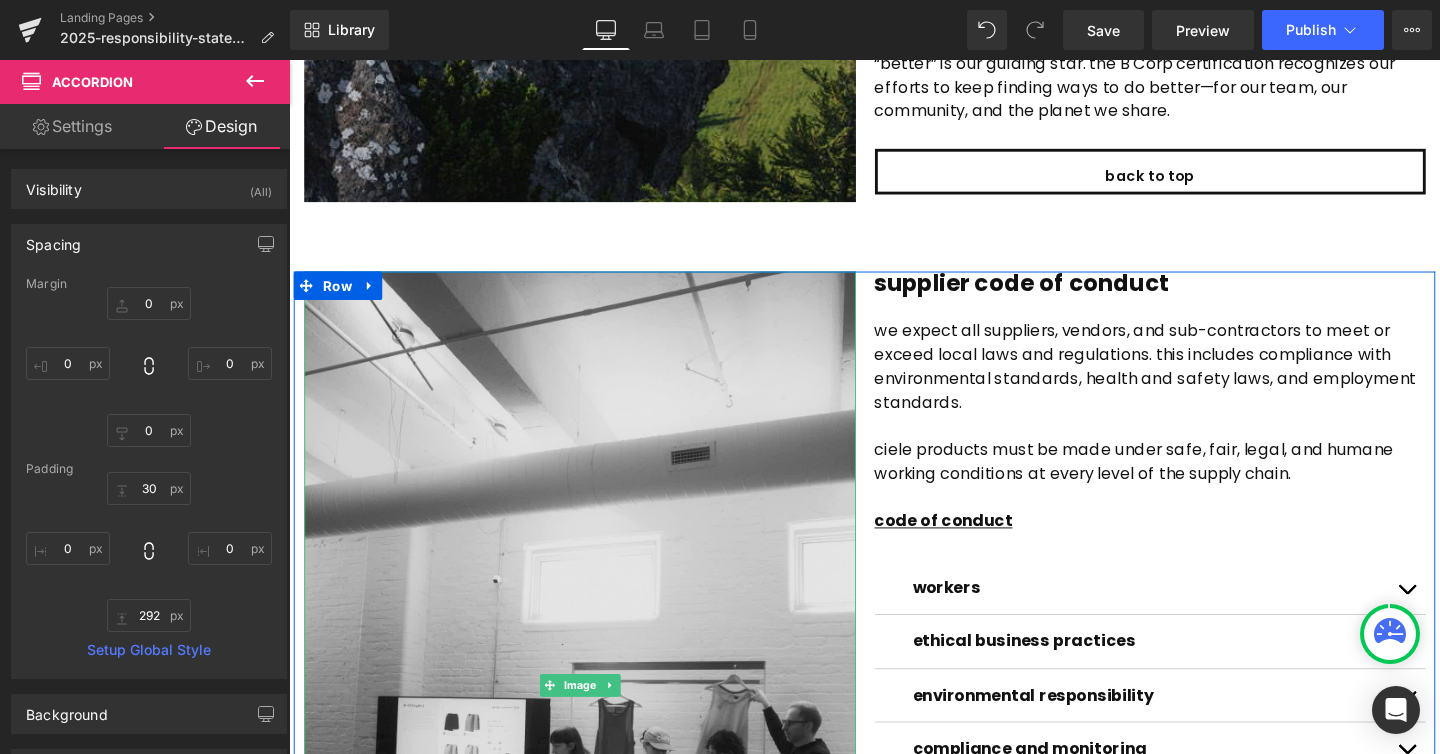 scroll, scrollTop: 4996, scrollLeft: 0, axis: vertical 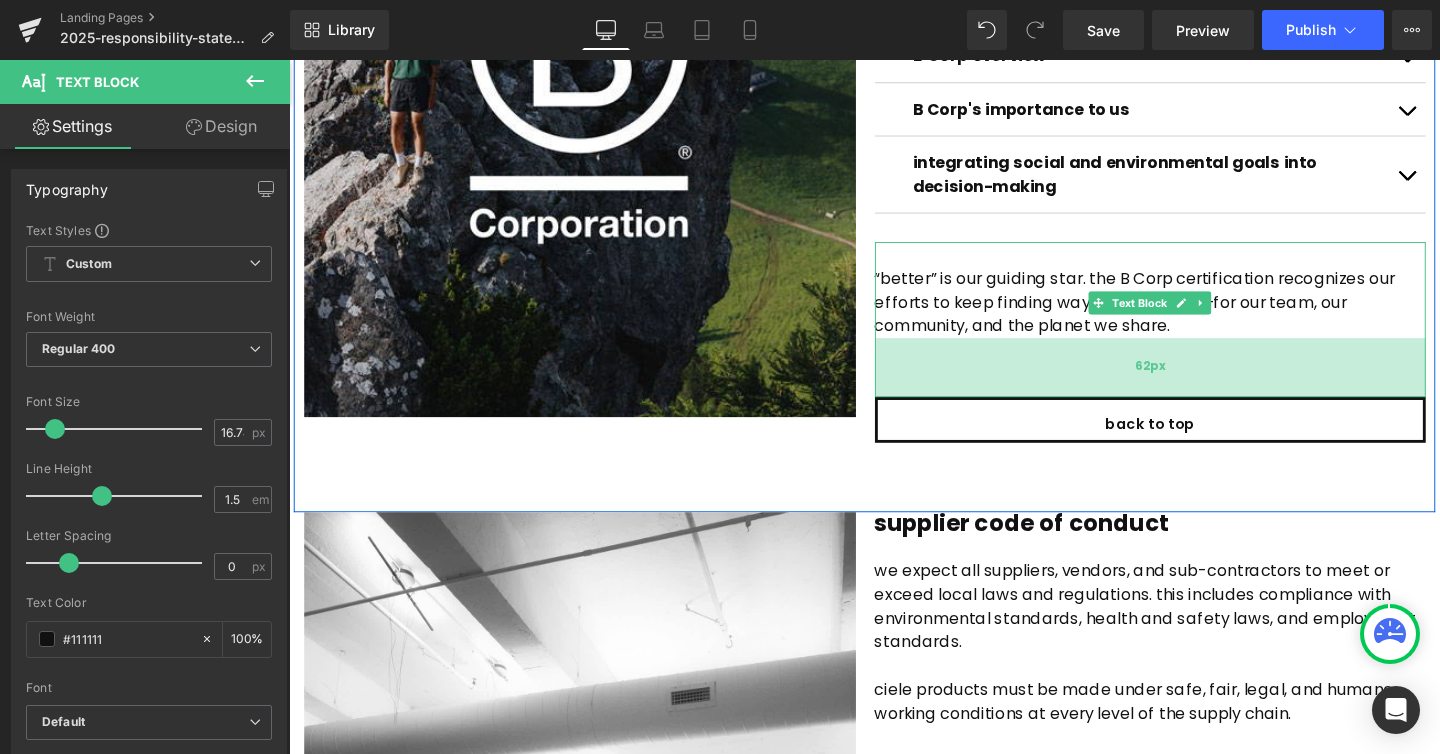 drag, startPoint x: 997, startPoint y: 348, endPoint x: 997, endPoint y: 383, distance: 35 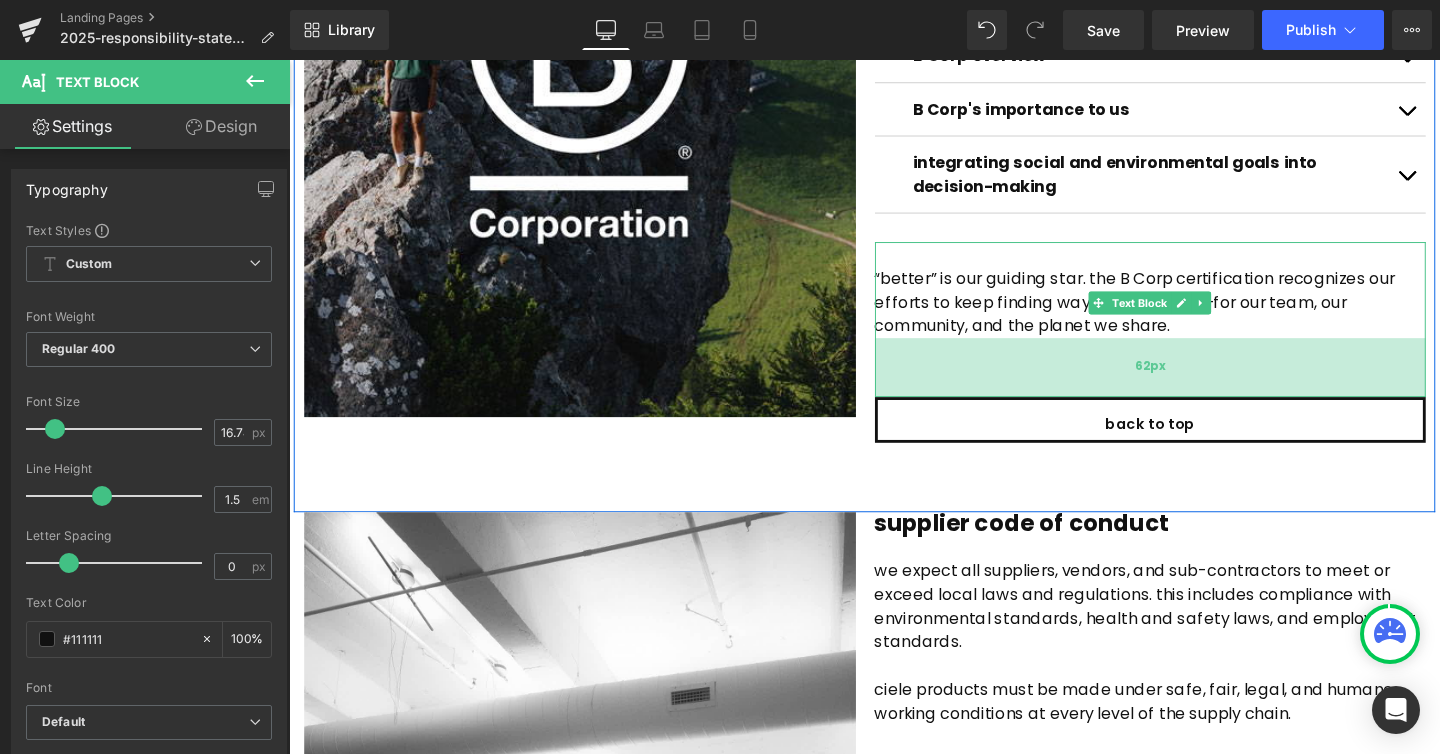 click on "62px" at bounding box center (1195, 383) 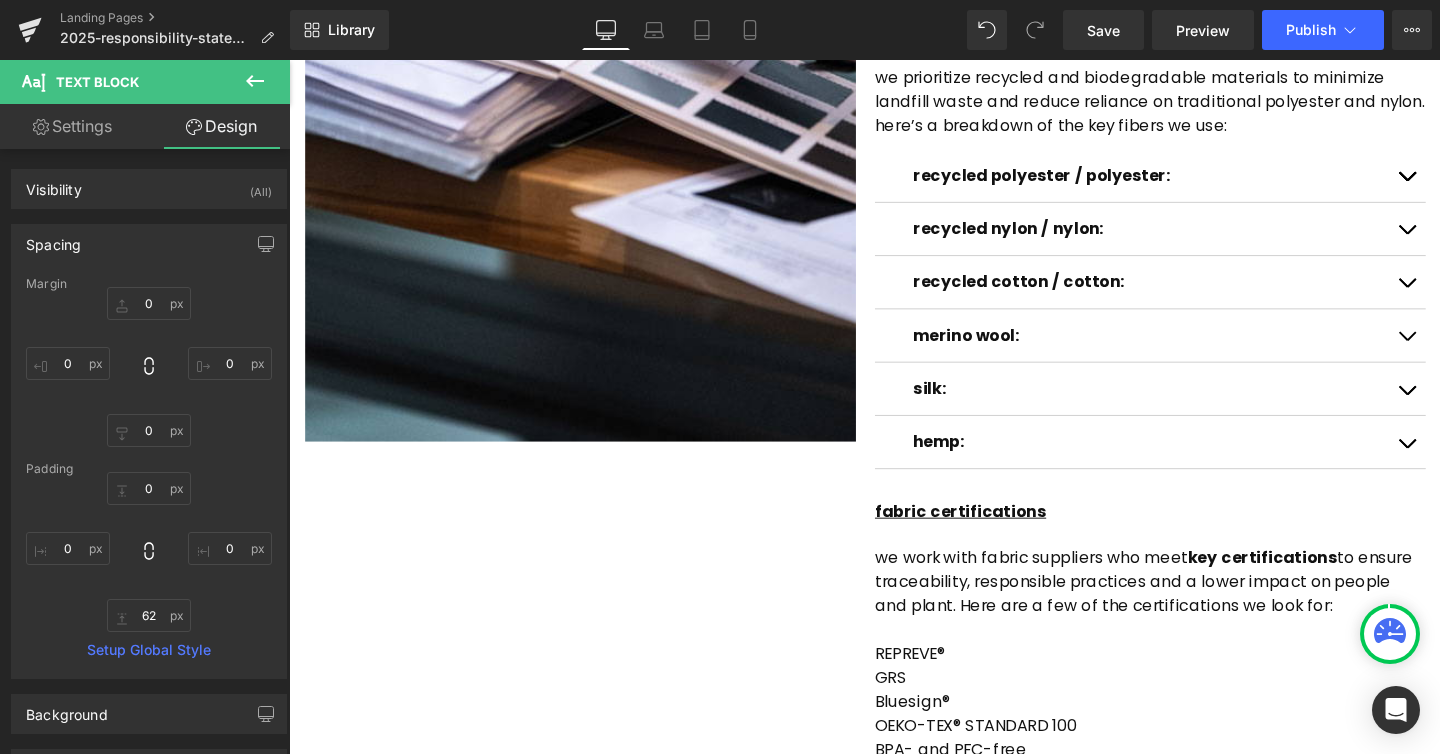 scroll, scrollTop: 1540, scrollLeft: 0, axis: vertical 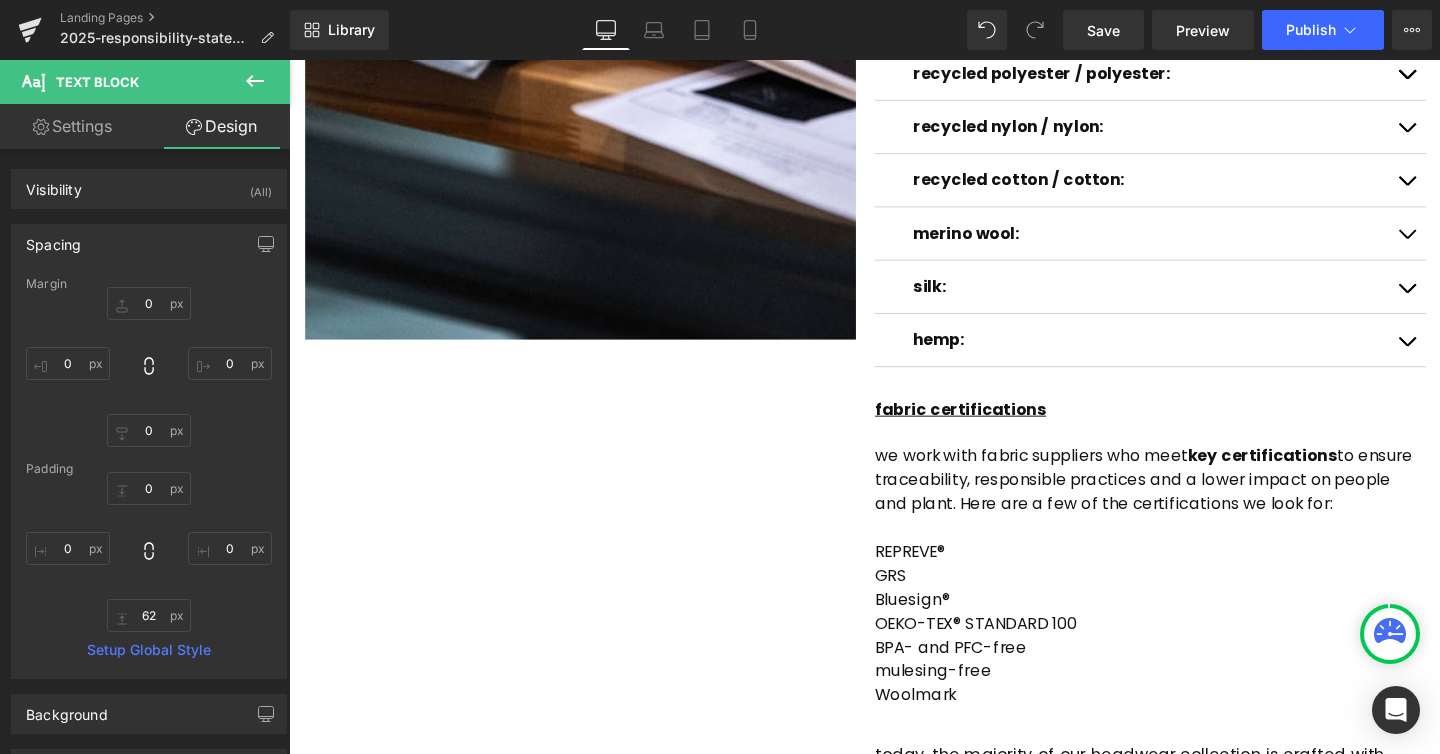 click on "Image         fibers and fabrics explore the innovative materials behind the performance and protection of our technical performance equipment. from  REPREVE®  recycled fibers to naturally versatile  merino wool , every fabric choice is purpose-driven, pushing boundaries in sustainability and performance.  fabric choices and sustainability most of our caps and apparel use recycled fibers. recycled content helps reduce waste and environmental impact, and certifications like REPREVE® and  GRS   ensure these fibers are traceable. you can find specific details on every product page.  the fibers we use we prioritize recycled and biodegradable materials to minimize landfill waste and reduce reliance on traditional polyester and nylon. here’s a breakdown of the key fibers we use: Heading
recycled polyester / polyester:
Text Block" at bounding box center (894, 302) 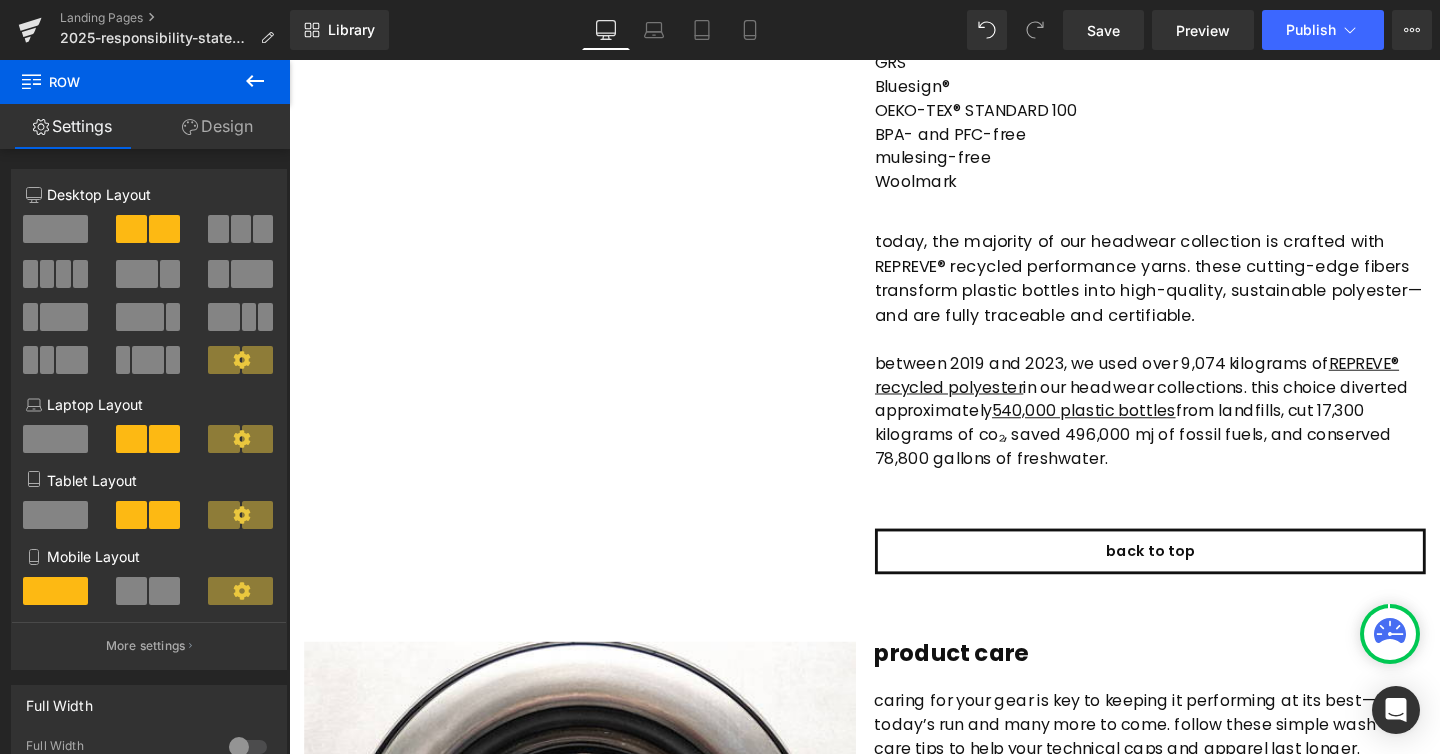 scroll, scrollTop: 1384, scrollLeft: 0, axis: vertical 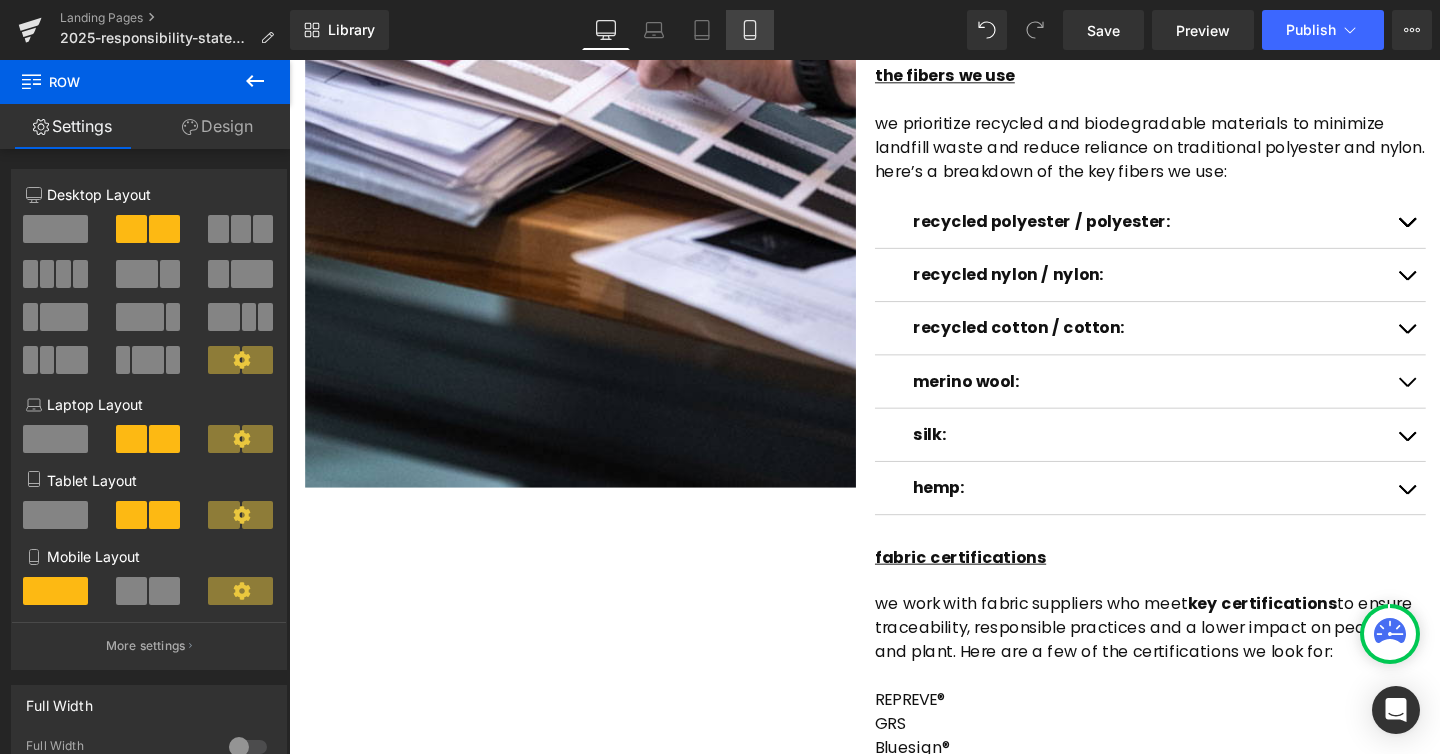 click on "Mobile" at bounding box center [750, 30] 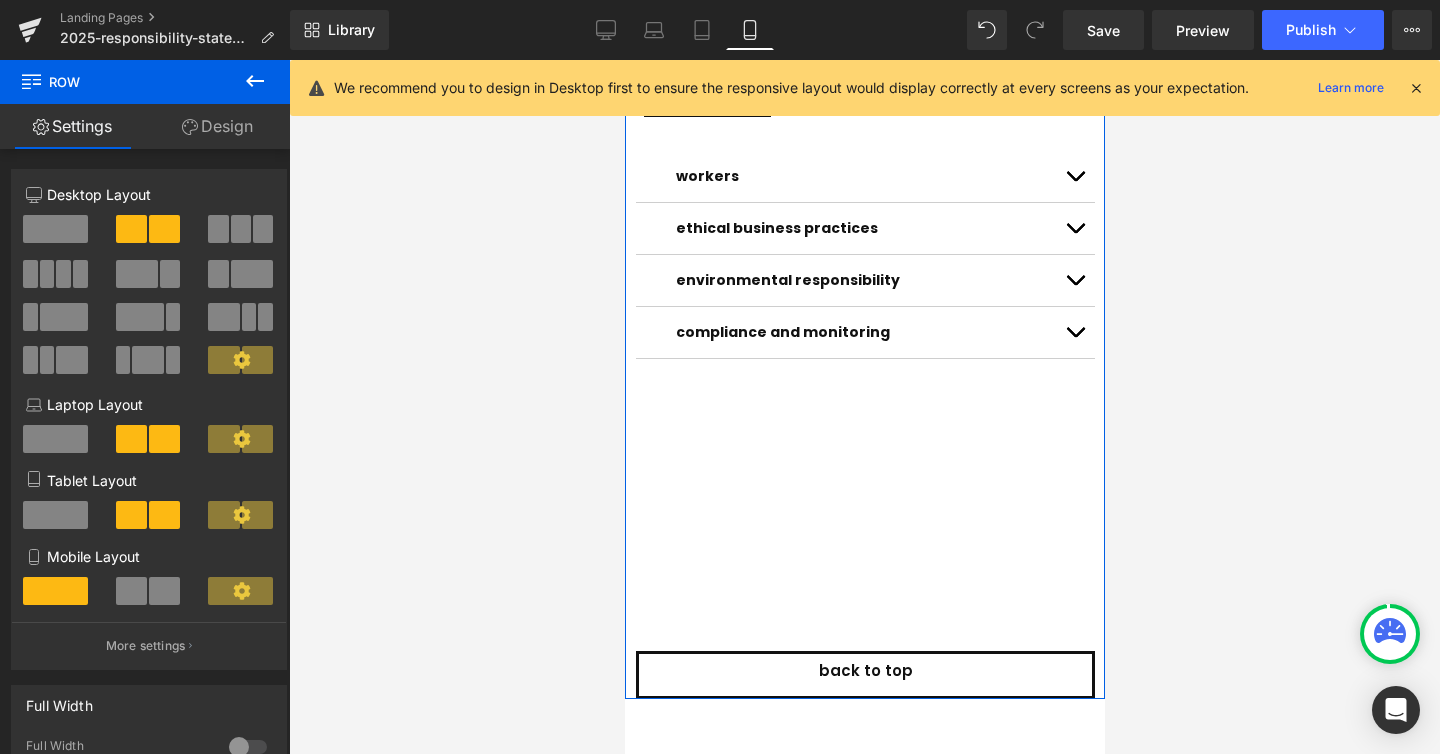 scroll, scrollTop: 8180, scrollLeft: 0, axis: vertical 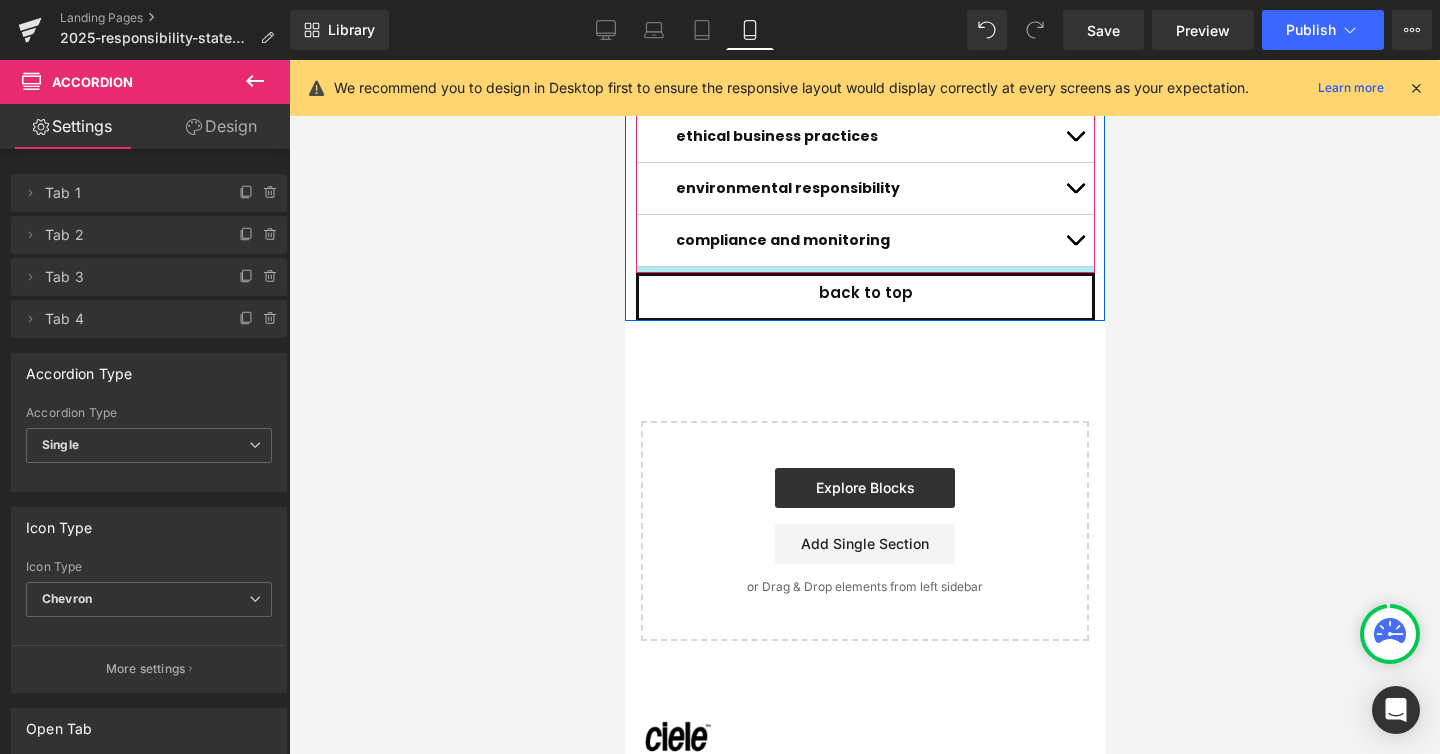 drag, startPoint x: 819, startPoint y: 499, endPoint x: 814, endPoint y: 212, distance: 287.04355 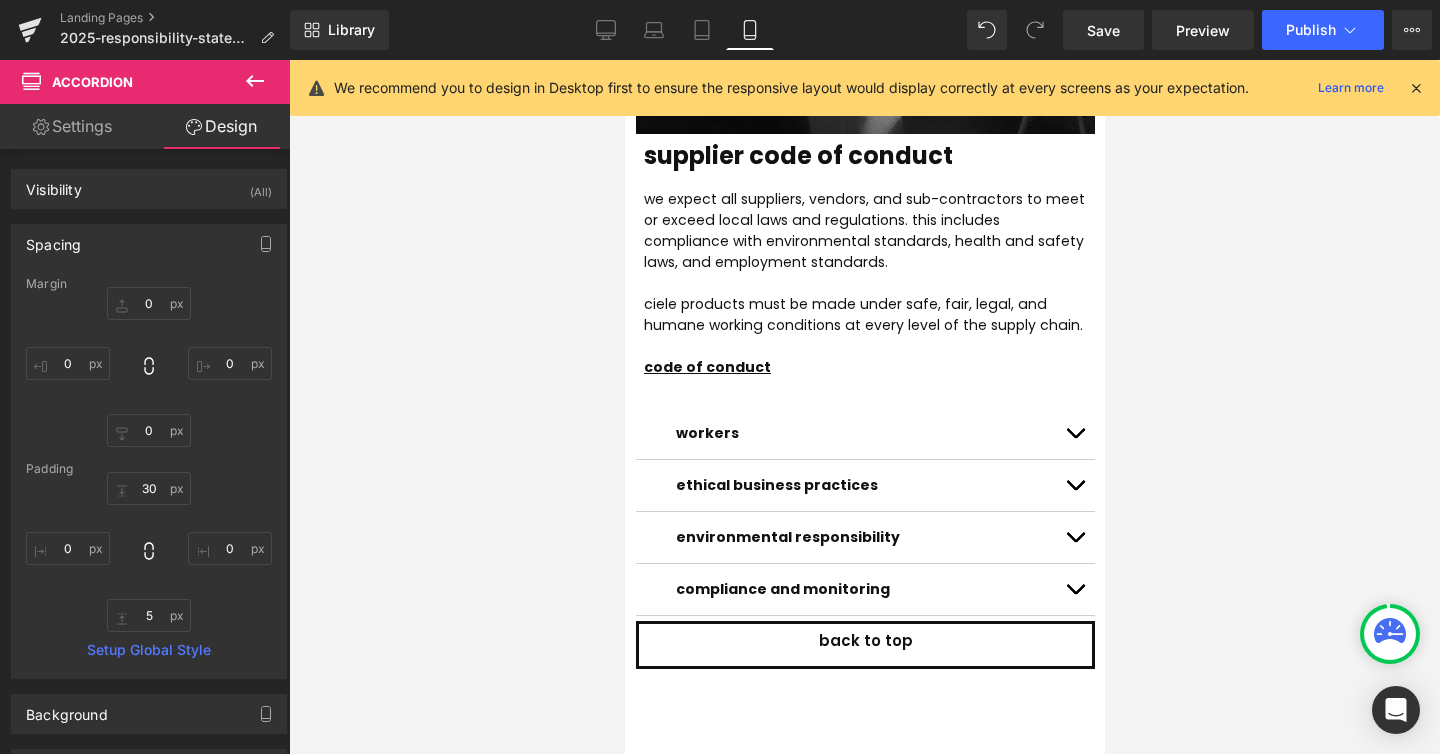 scroll, scrollTop: 8120, scrollLeft: 0, axis: vertical 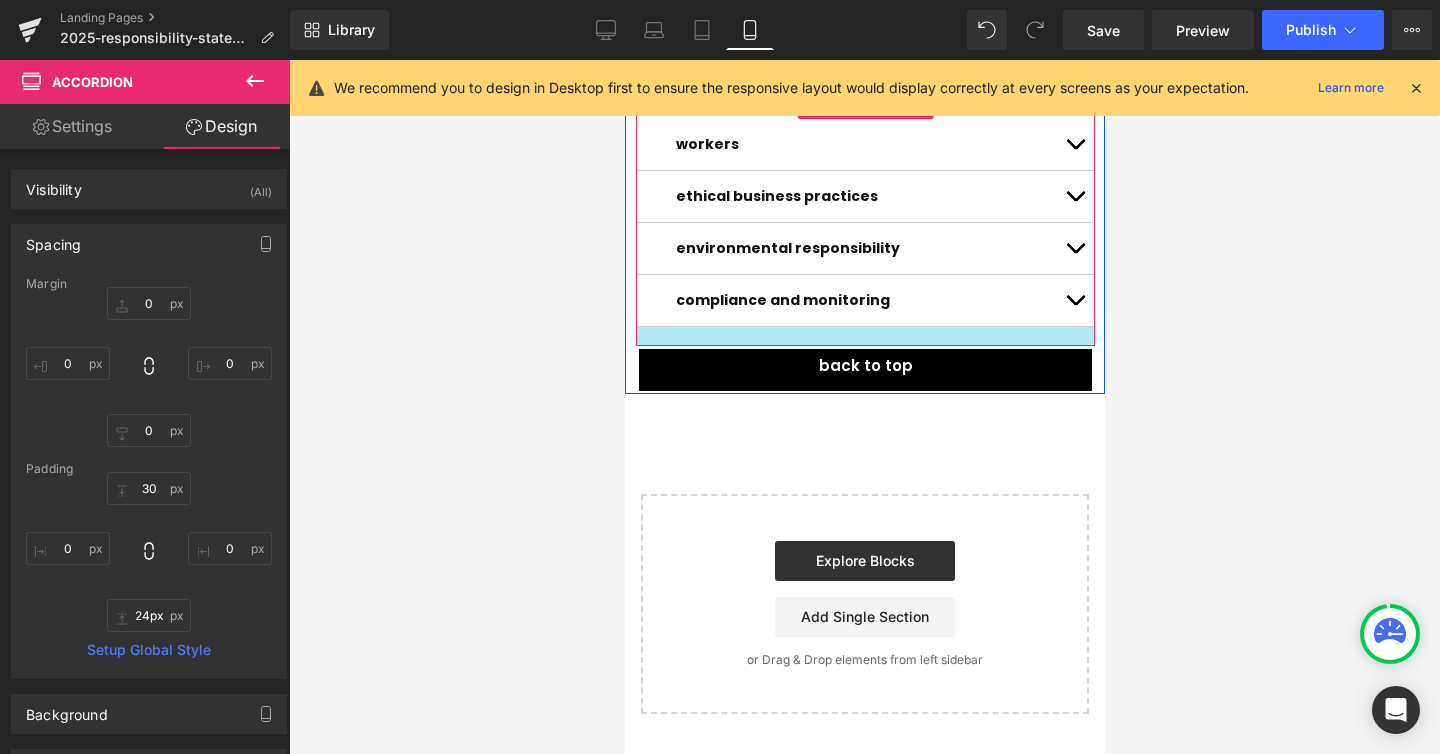 type on "25px" 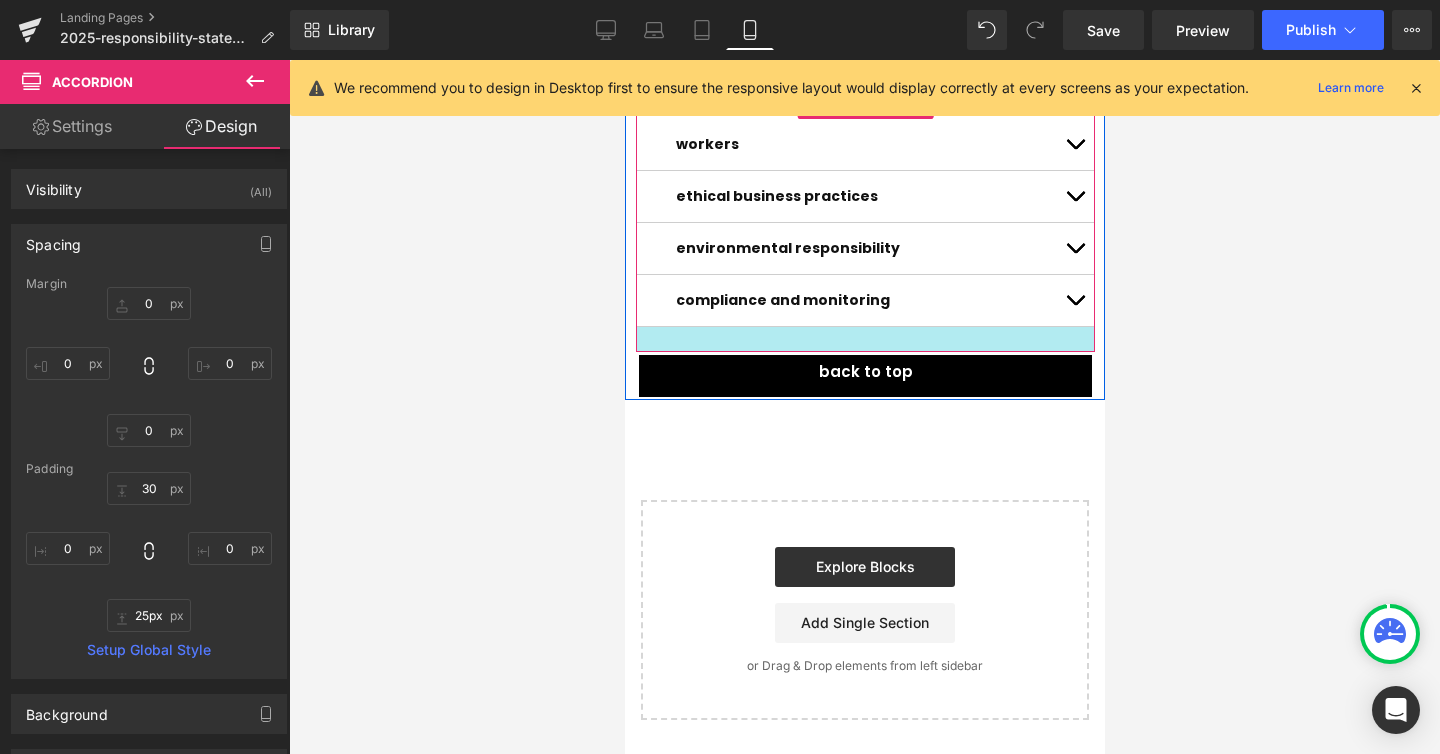 drag, startPoint x: 886, startPoint y: 288, endPoint x: 886, endPoint y: 308, distance: 20 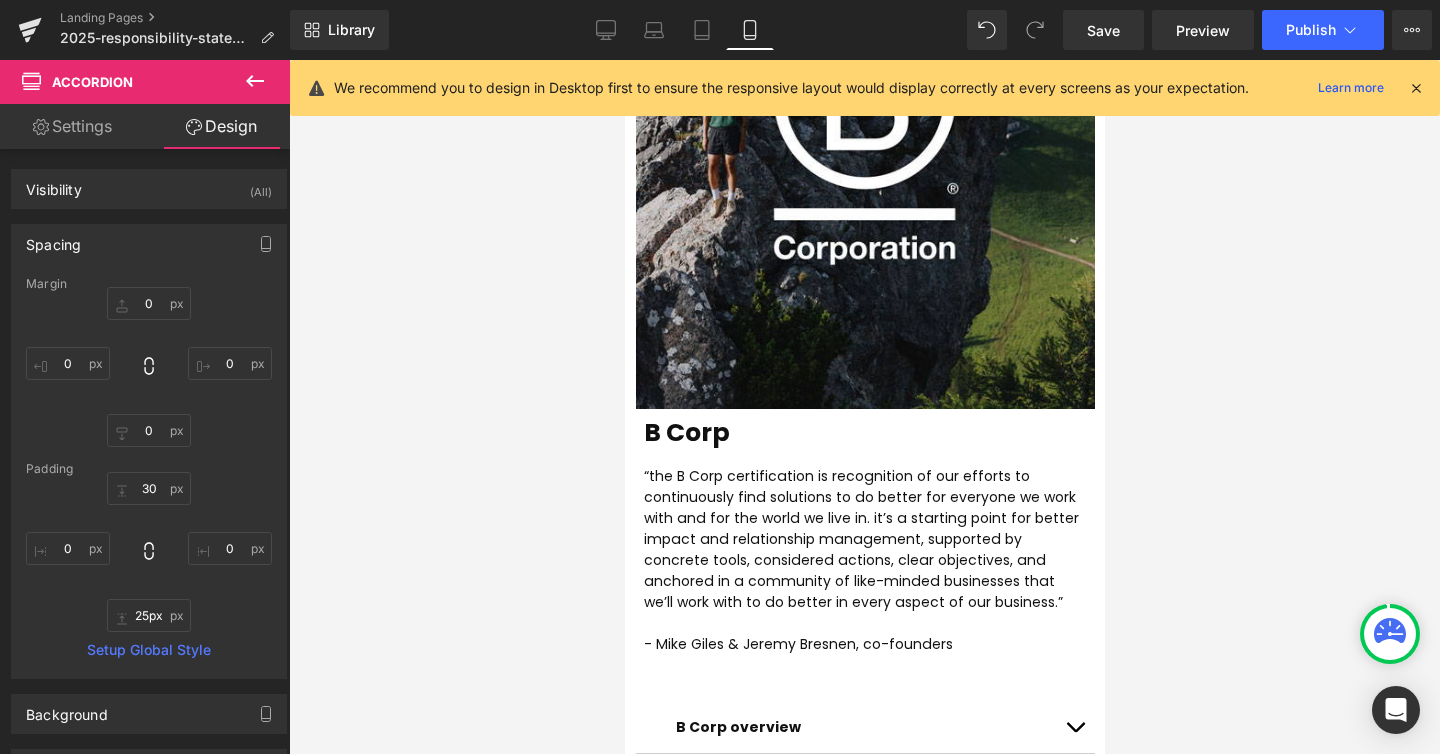 scroll, scrollTop: 6804, scrollLeft: 0, axis: vertical 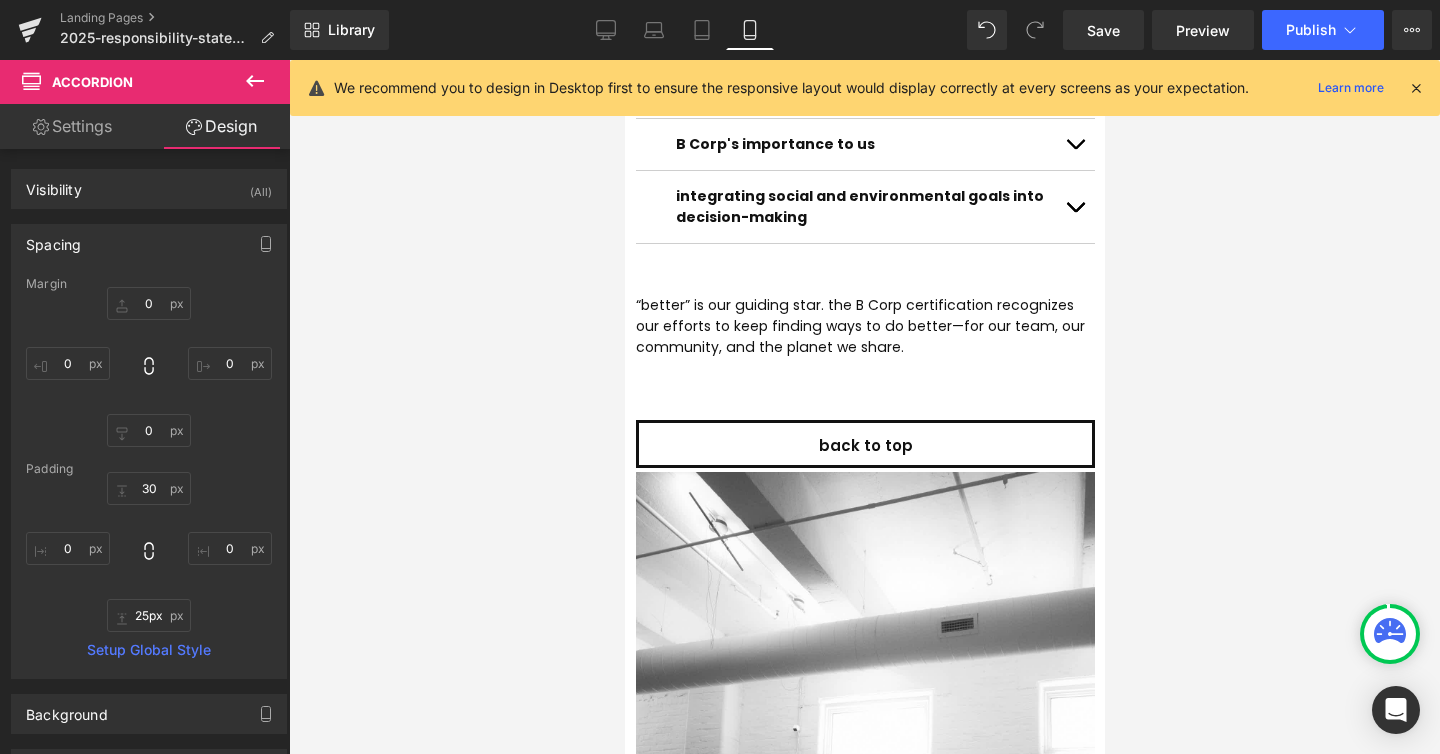 click on "62px" at bounding box center [624, 60] 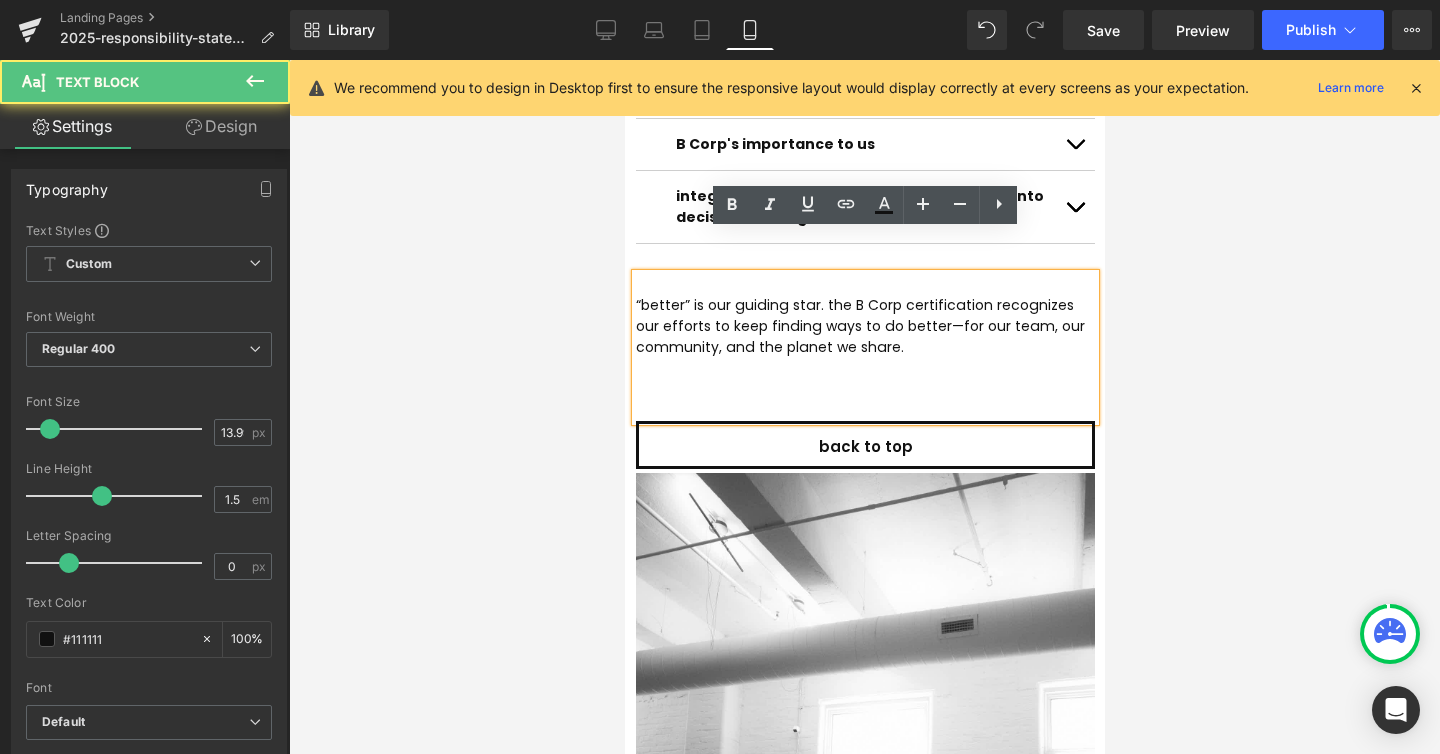 click on "“better” is our guiding star. the B Corp certification recognizes our efforts to keep finding ways to do better—for our team, our community, and the planet we share." at bounding box center (864, 347) 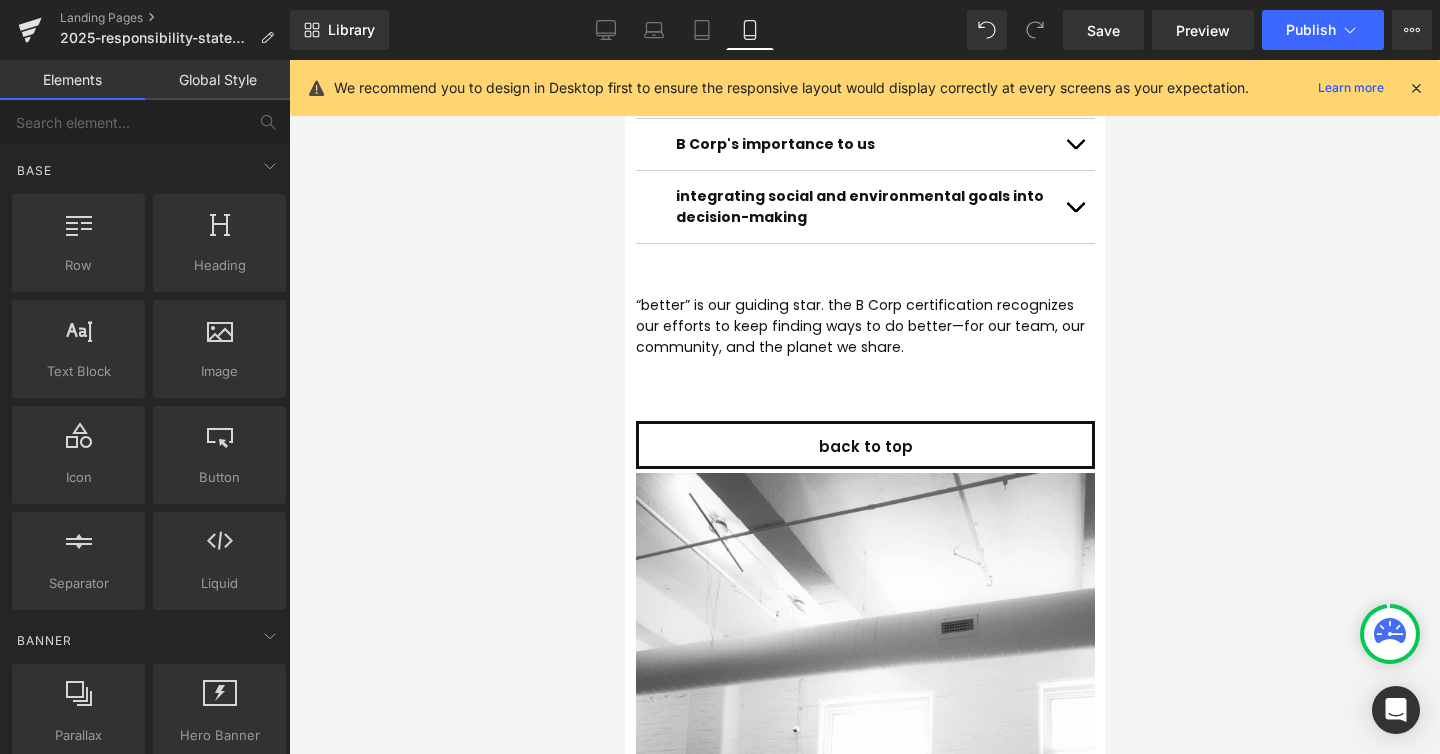 click at bounding box center (864, 407) 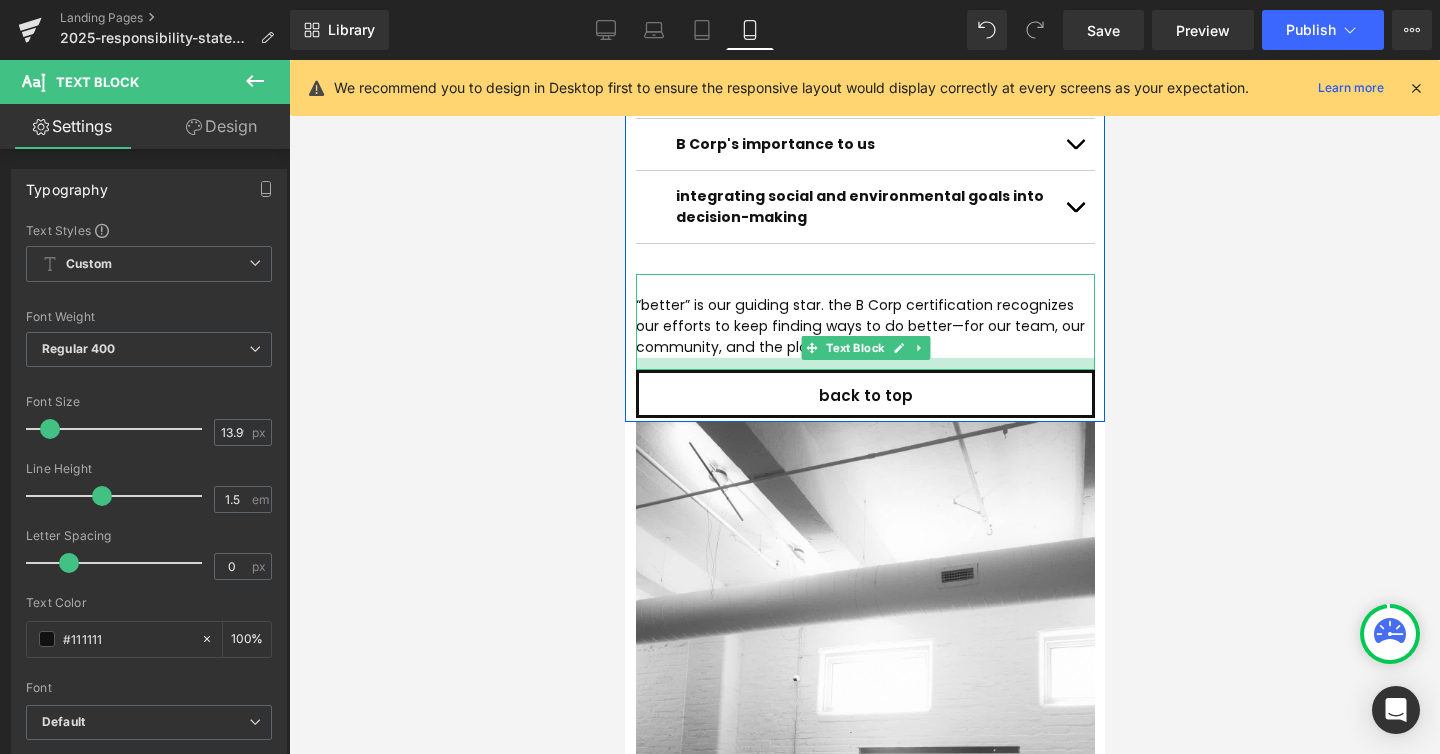 drag, startPoint x: 779, startPoint y: 365, endPoint x: 779, endPoint y: 314, distance: 51 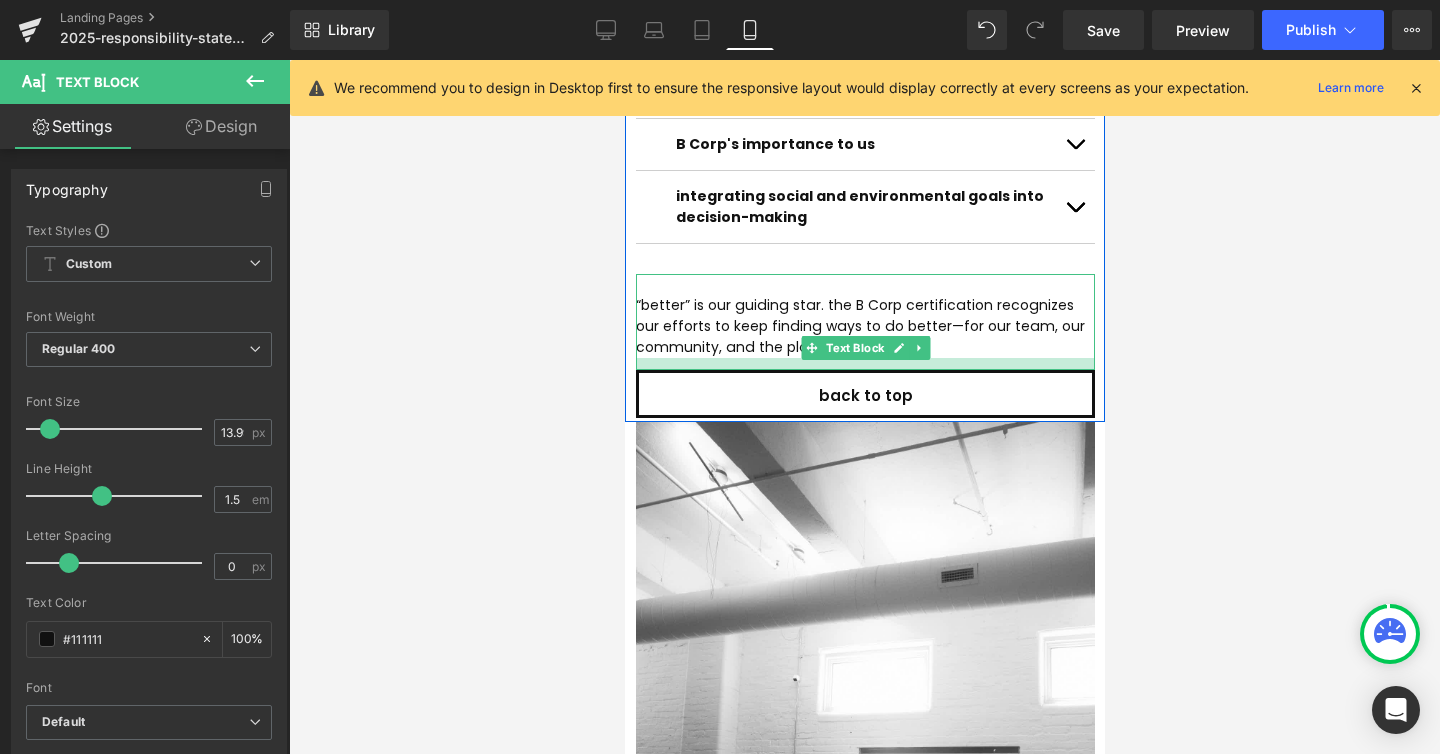 click on "“better” is our guiding star. the B Corp certification recognizes our efforts to keep finding ways to do better—for our team, our community, and the planet we share. Text Block" at bounding box center [864, 322] 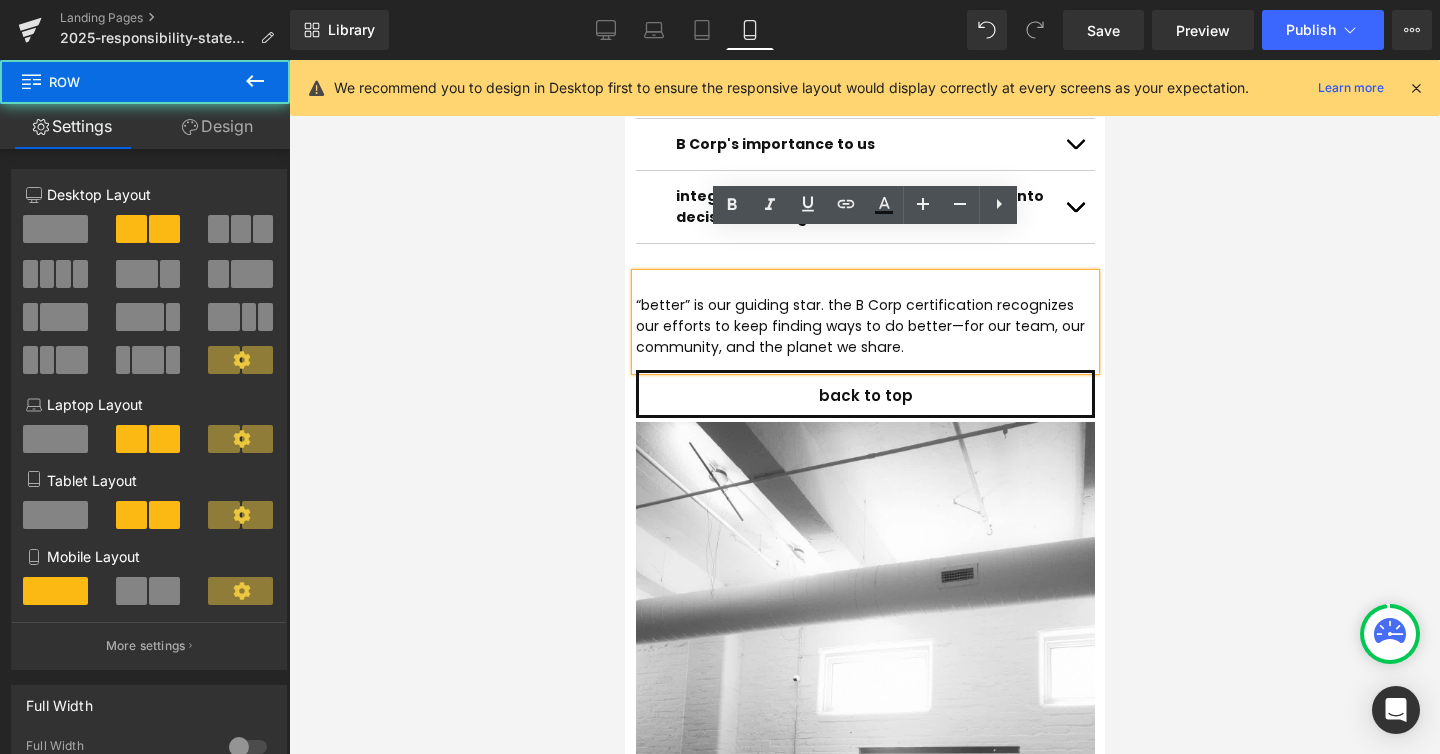 click on "Image         B Corp “the B Corp certification is recognition of our efforts to continuously find solutions to do better for everyone we work with and for the world we live in. it’s a starting point for better impact and relationship management, supported by concrete tools, considered actions, clear objectives, and anchored in a community of like-minded businesses that we’ll work with to do better in every aspect of our business.”    - [FIRST] [LAST], co-founders    Heading
B Corp overview
Text Block
the b lab, the nonprofit behind B Corp certification, works to use business as a force for good, building a more inclusive, equitable, and regenerative economy. learn more about their mission at bcorporation.net.
Text Block" at bounding box center [864, -199] 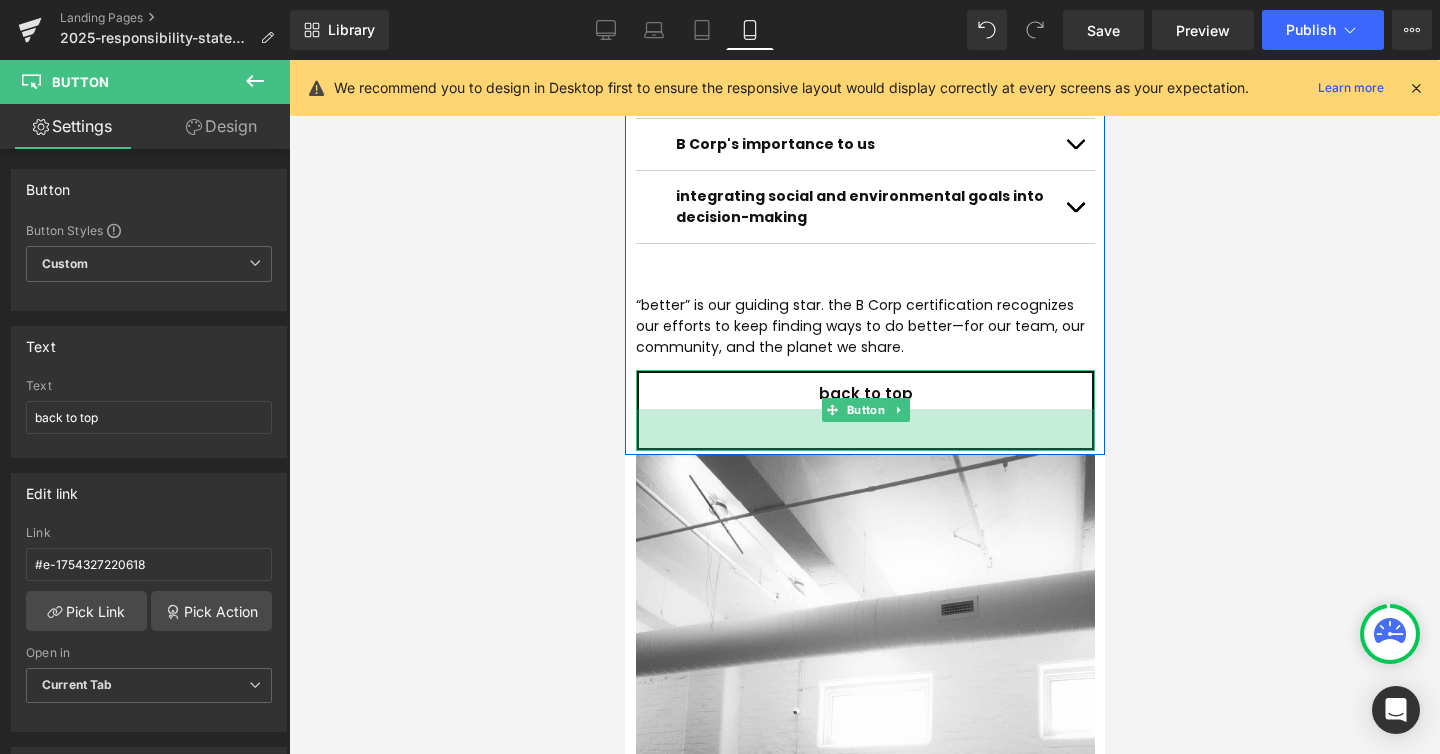 drag, startPoint x: 887, startPoint y: 375, endPoint x: 887, endPoint y: 411, distance: 36 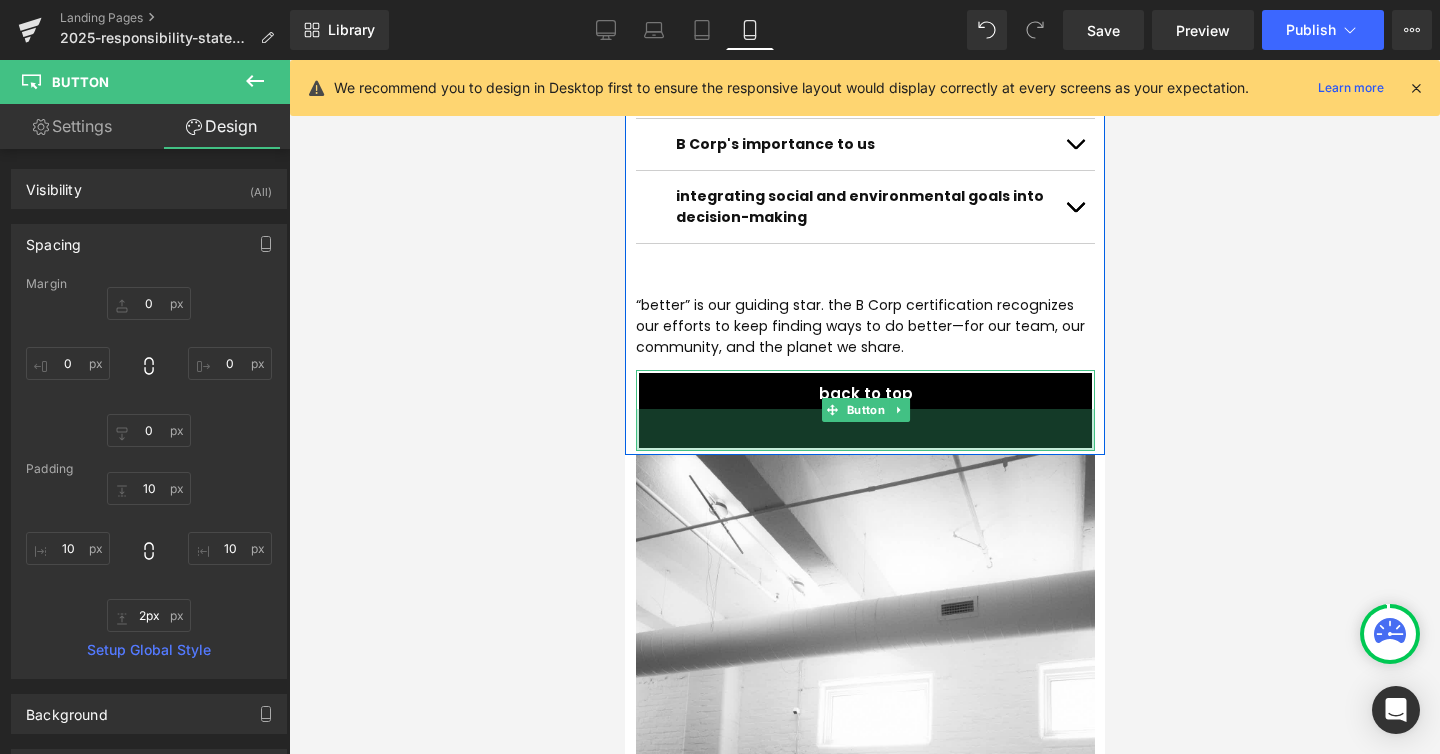 type on "0px" 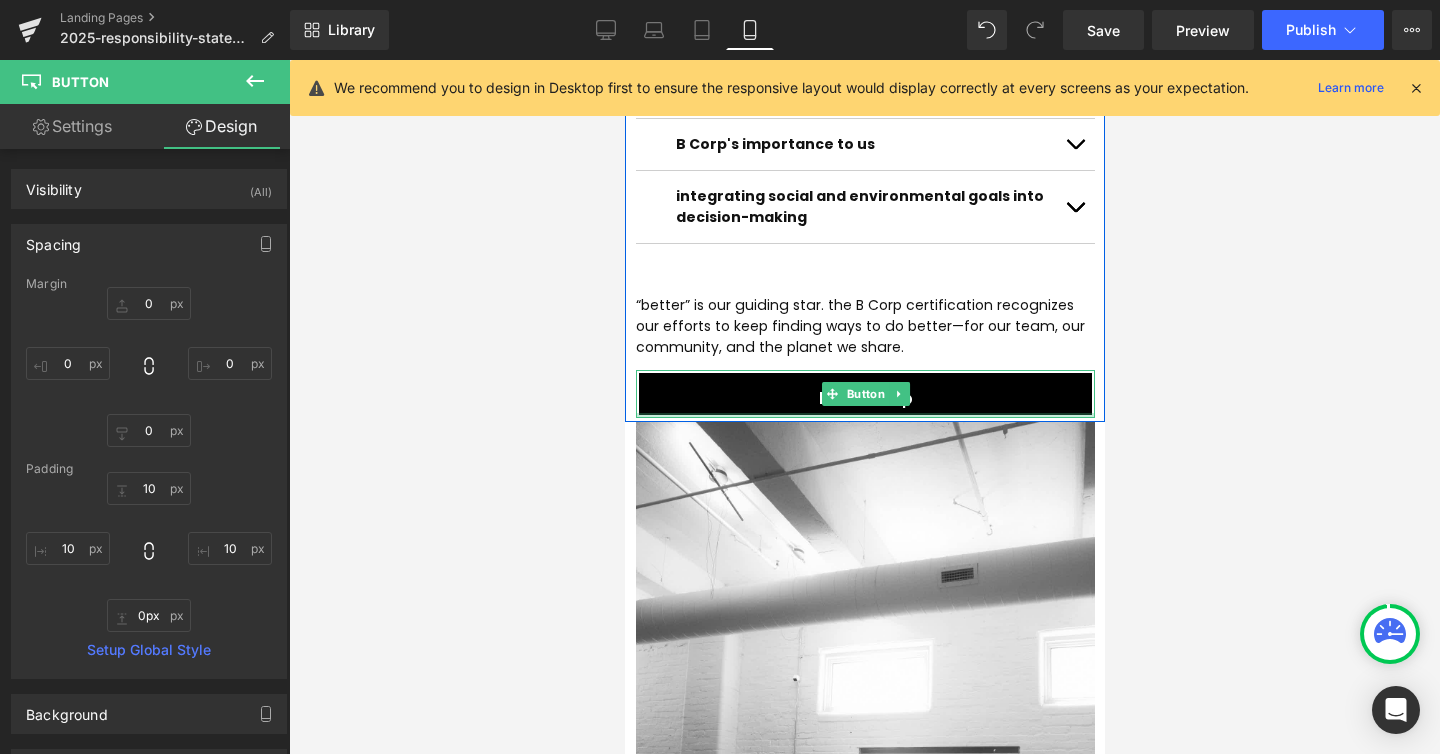 drag, startPoint x: 819, startPoint y: 392, endPoint x: 819, endPoint y: 334, distance: 58 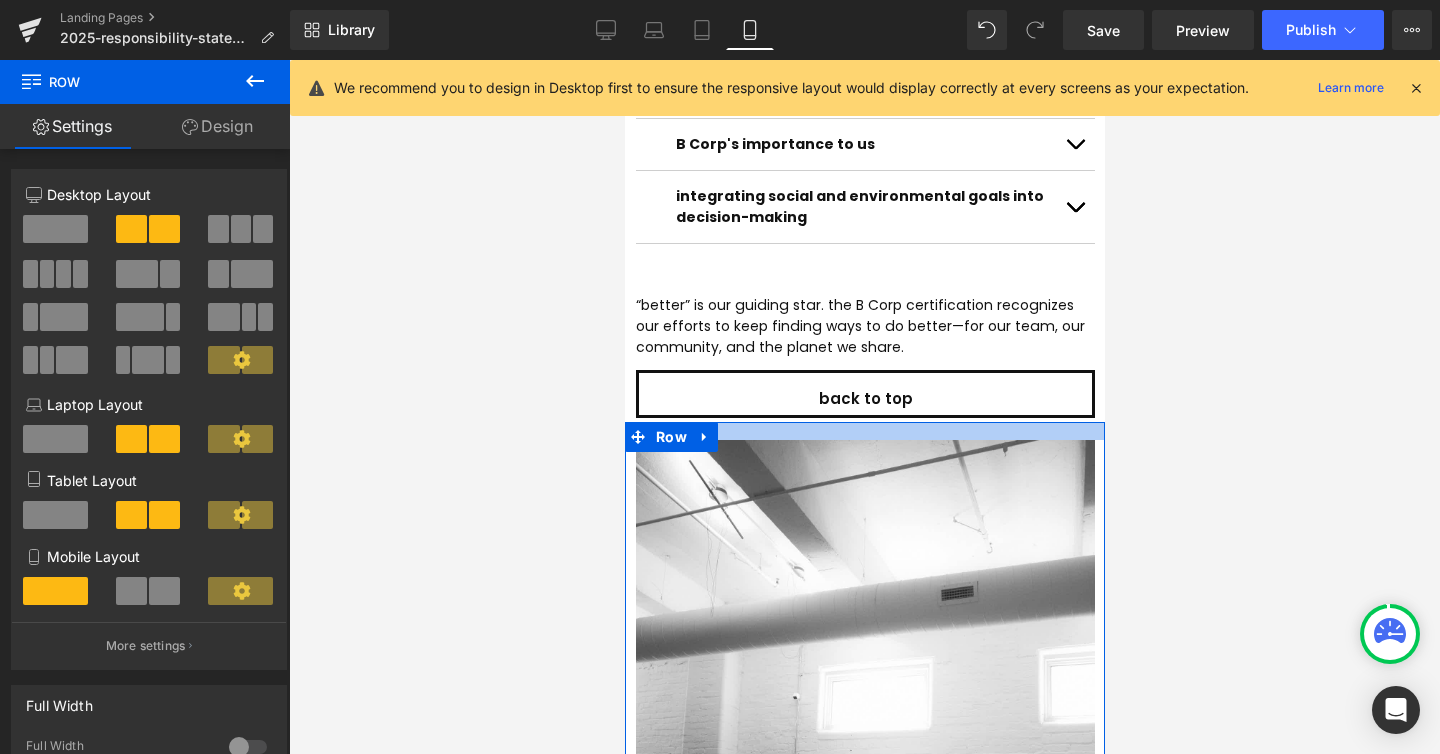 drag, startPoint x: 717, startPoint y: 380, endPoint x: 717, endPoint y: 397, distance: 17 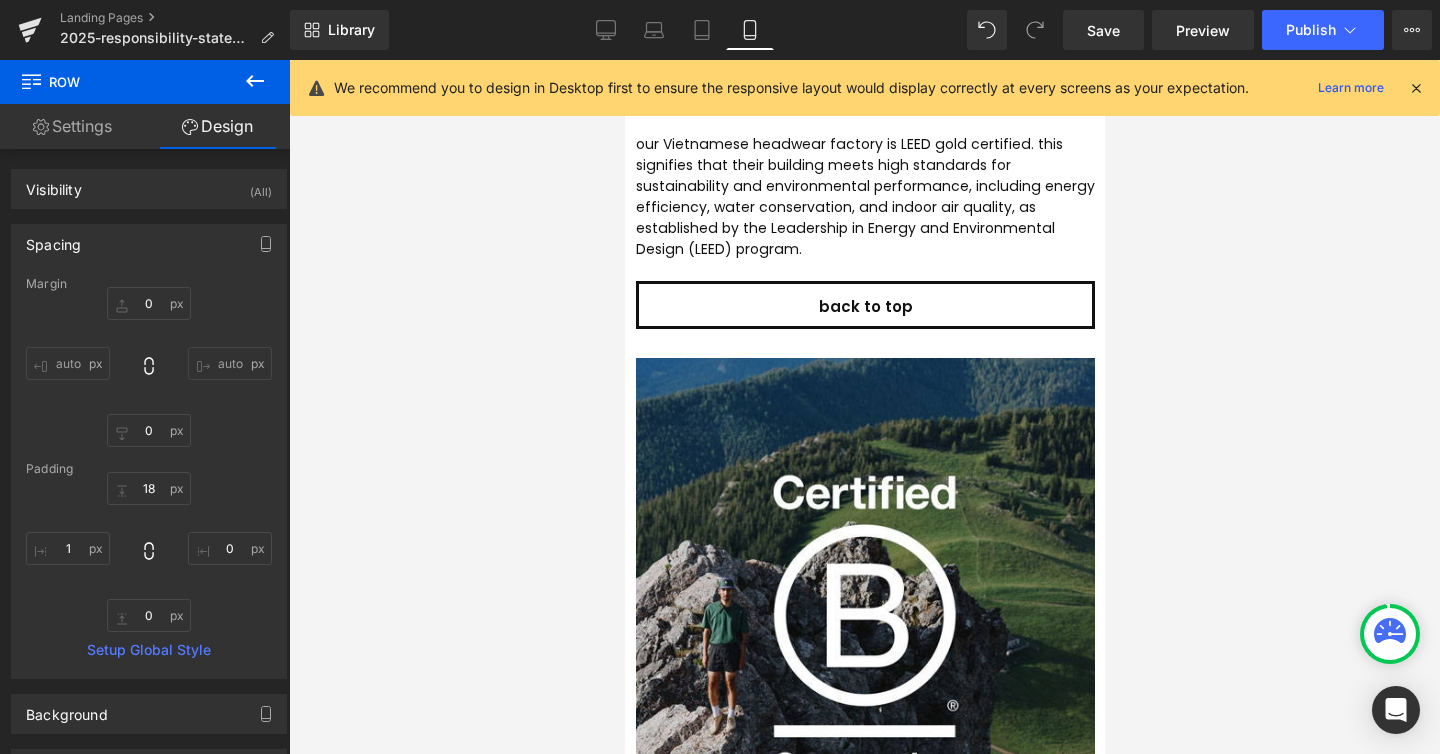scroll, scrollTop: 5474, scrollLeft: 0, axis: vertical 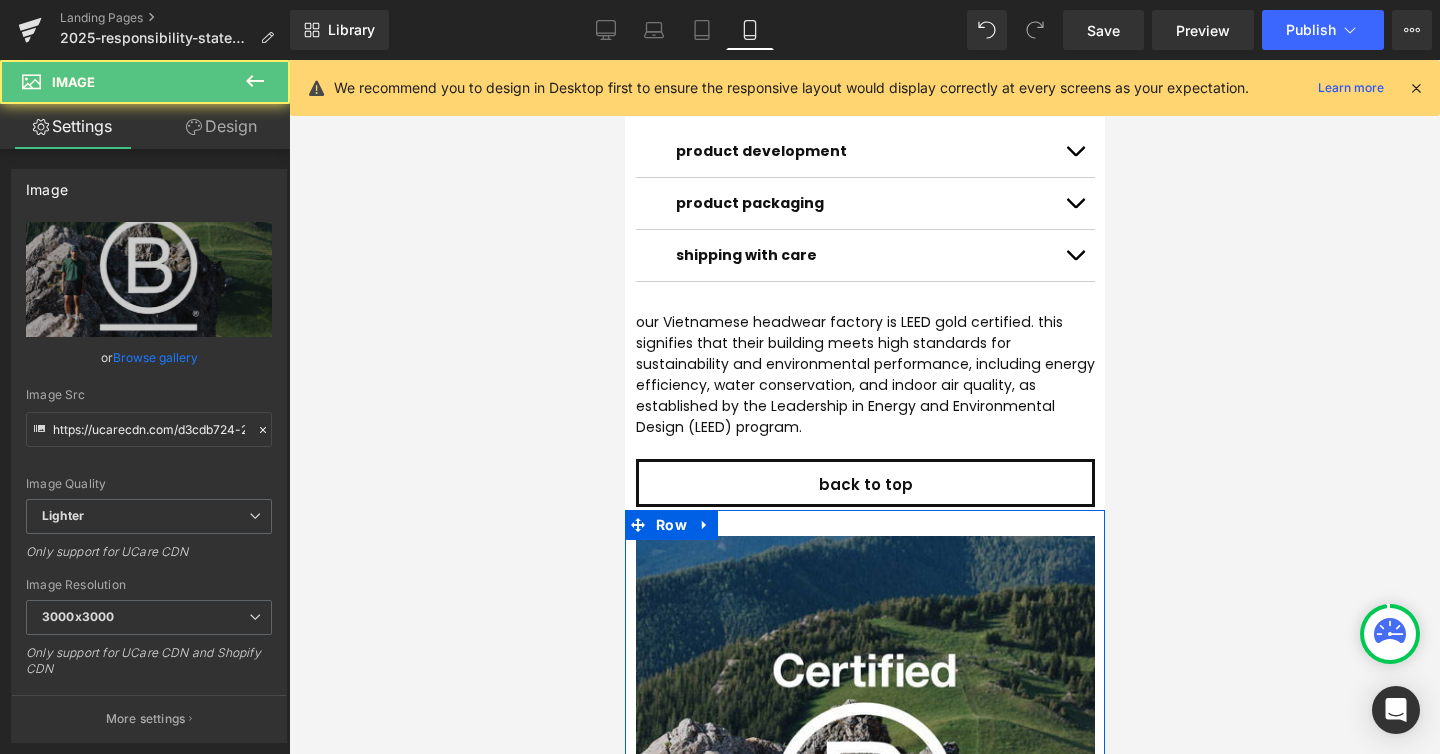 click on "Image         B Corp “the B Corp certification is recognition of our efforts to continuously find solutions to do better for everyone we work with and for the world we live in. it’s a starting point for better impact and relationship management, supported by concrete tools, considered actions, clear objectives, and anchored in a community of like-minded businesses that we’ll work with to do better in every aspect of our business.”    - [FIRST] [LAST], co-founders    Heading
B Corp overview
Text Block
the b lab, the nonprofit behind B Corp certification, works to use business as a force for good, building a more inclusive, equitable, and regenerative economy. learn more about their mission at bcorporation.net.
Text Block" at bounding box center (864, 1131) 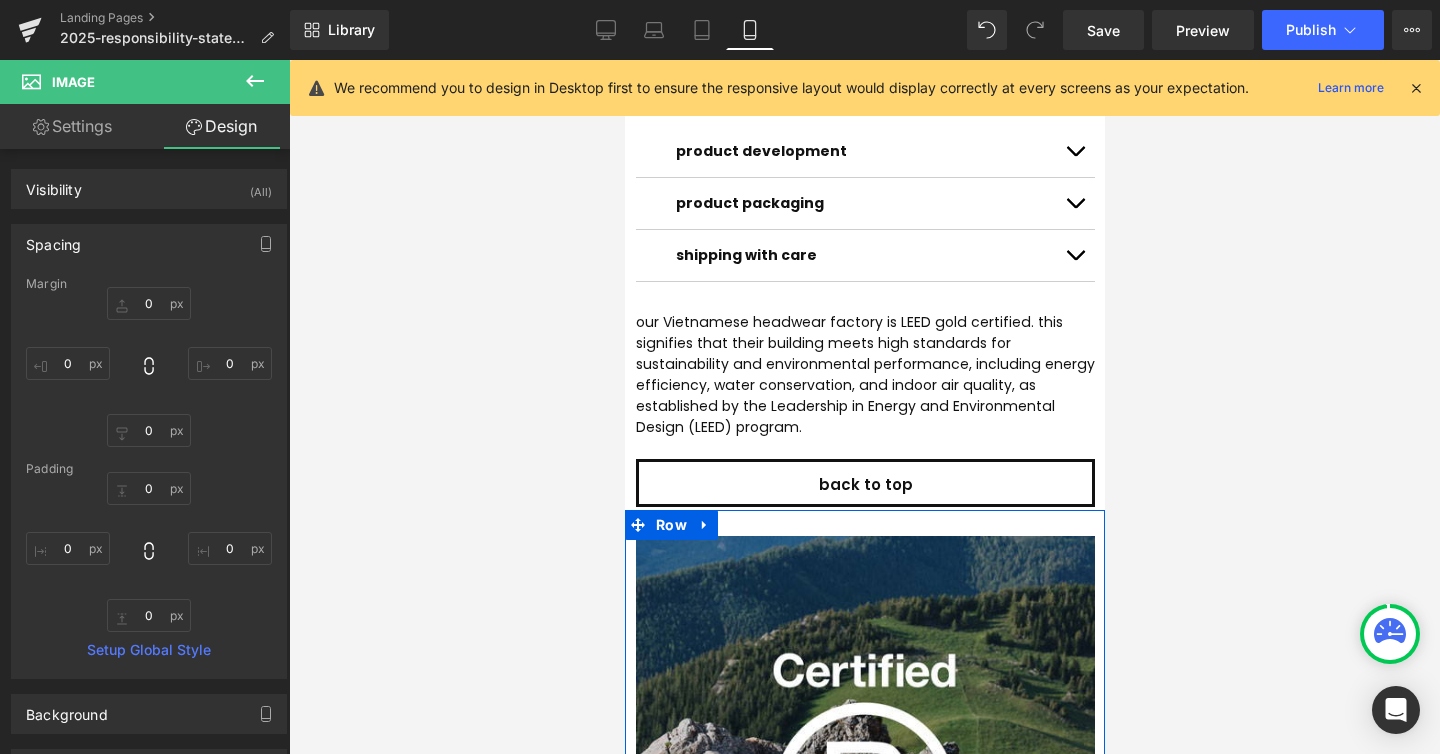 click on "Image         B Corp “the B Corp certification is recognition of our efforts to continuously find solutions to do better for everyone we work with and for the world we live in. it’s a starting point for better impact and relationship management, supported by concrete tools, considered actions, clear objectives, and anchored in a community of like-minded businesses that we’ll work with to do better in every aspect of our business.”    - [FIRST] [LAST], co-founders    Heading
B Corp overview
Text Block
the b lab, the nonprofit behind B Corp certification, works to use business as a force for good, building a more inclusive, equitable, and regenerative economy. learn more about their mission at bcorporation.net.
Text Block" at bounding box center (864, 1131) 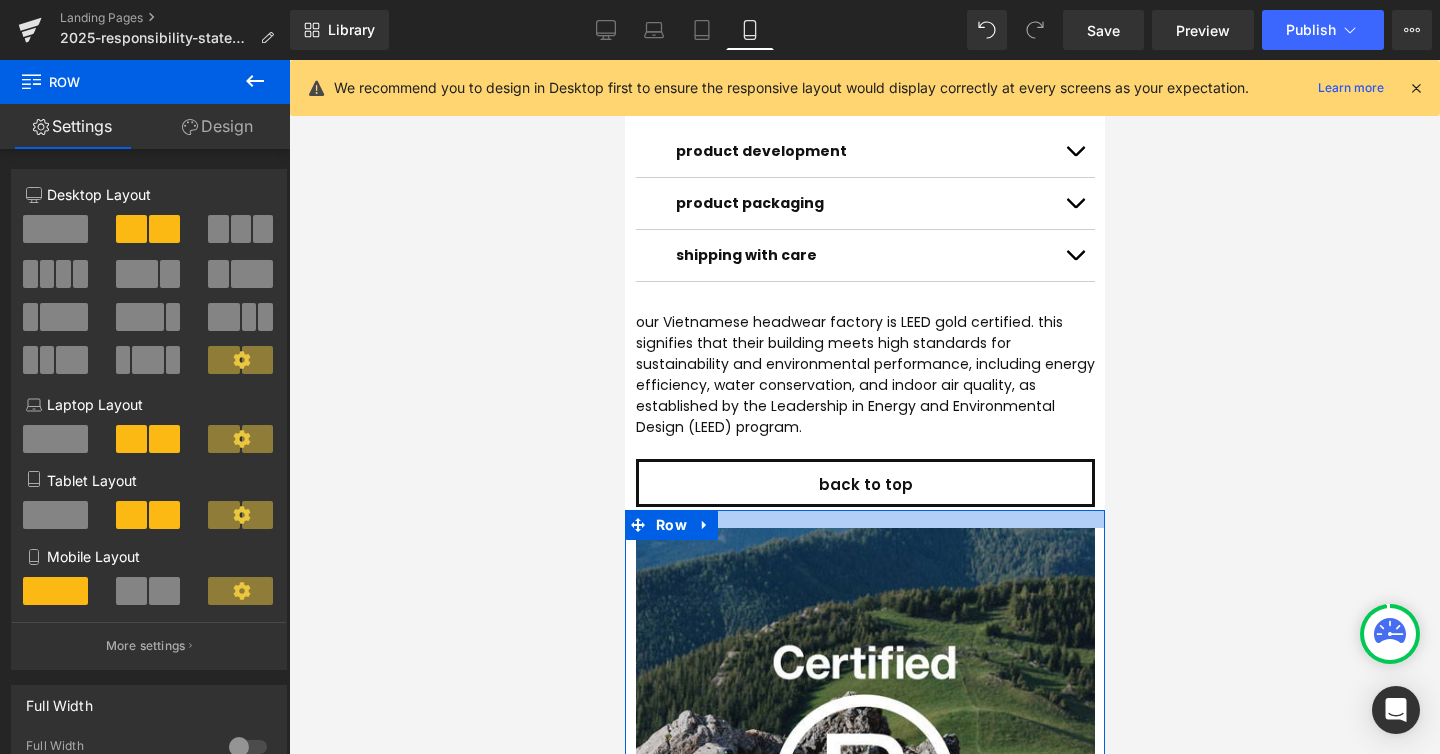 click on "responsibility since day one we’ve worked to build the best products we can using the least harmful methods at our disposal. our responsibility lies in knowing that we need to continue to work towards better, in every aspect of what we do, covering product development through manufacturing, route to market and community action.   below you’ll find some of the ideas we’ve put into action. we won’t stop there, as we constantly challenge ourselves to find ways to improve. we all need “more better”.  Heading         fibers and fabrics Button         product care Button         supply chain Button         B Corp Button         code of conduct Button         Row         Row         Separator         Image         fibers and fabrics explore the innovative materials behind the performance and protection of our technical performance equipment. from  REPREVE®  recycled fibers to naturally versatile  merino wool fabric choices and sustainability GRS   the fibers we use Heading" at bounding box center (864, -987) 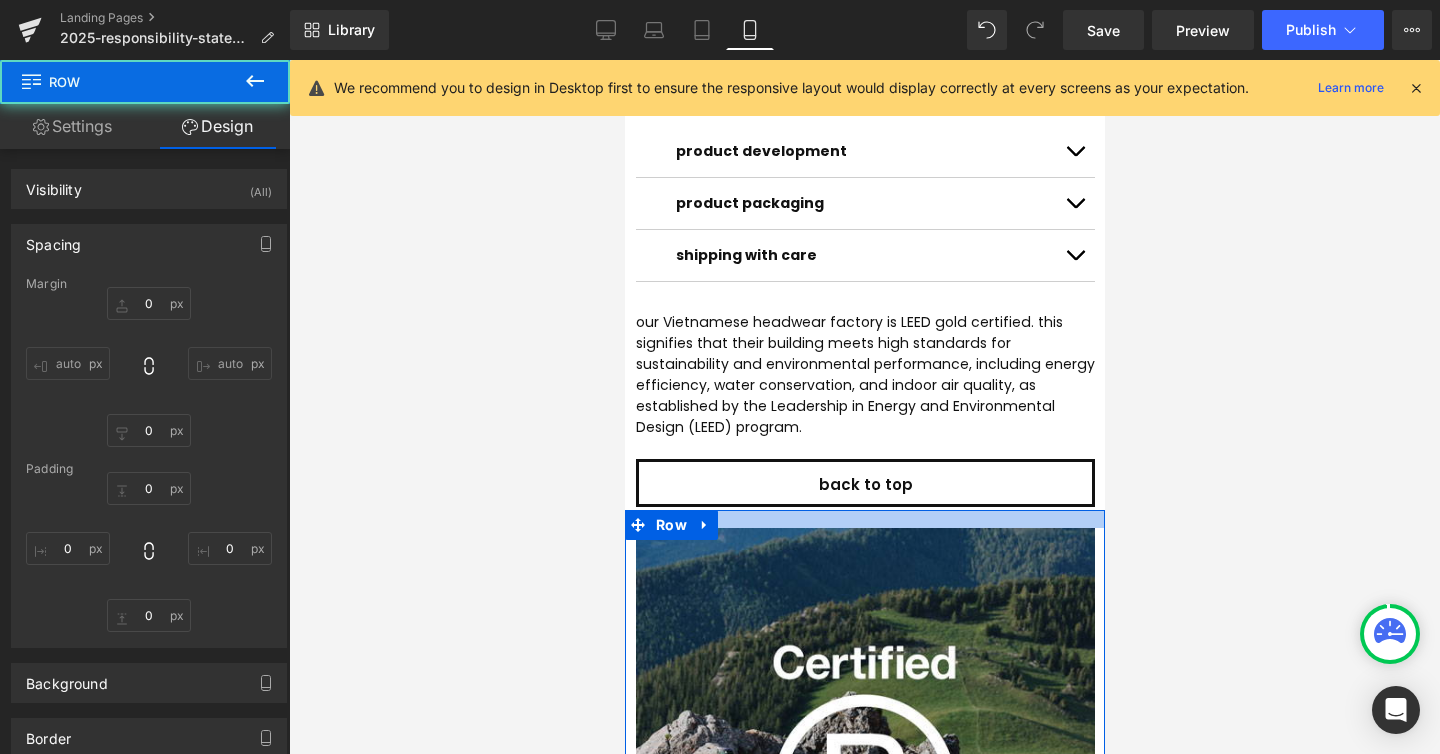 type on "0" 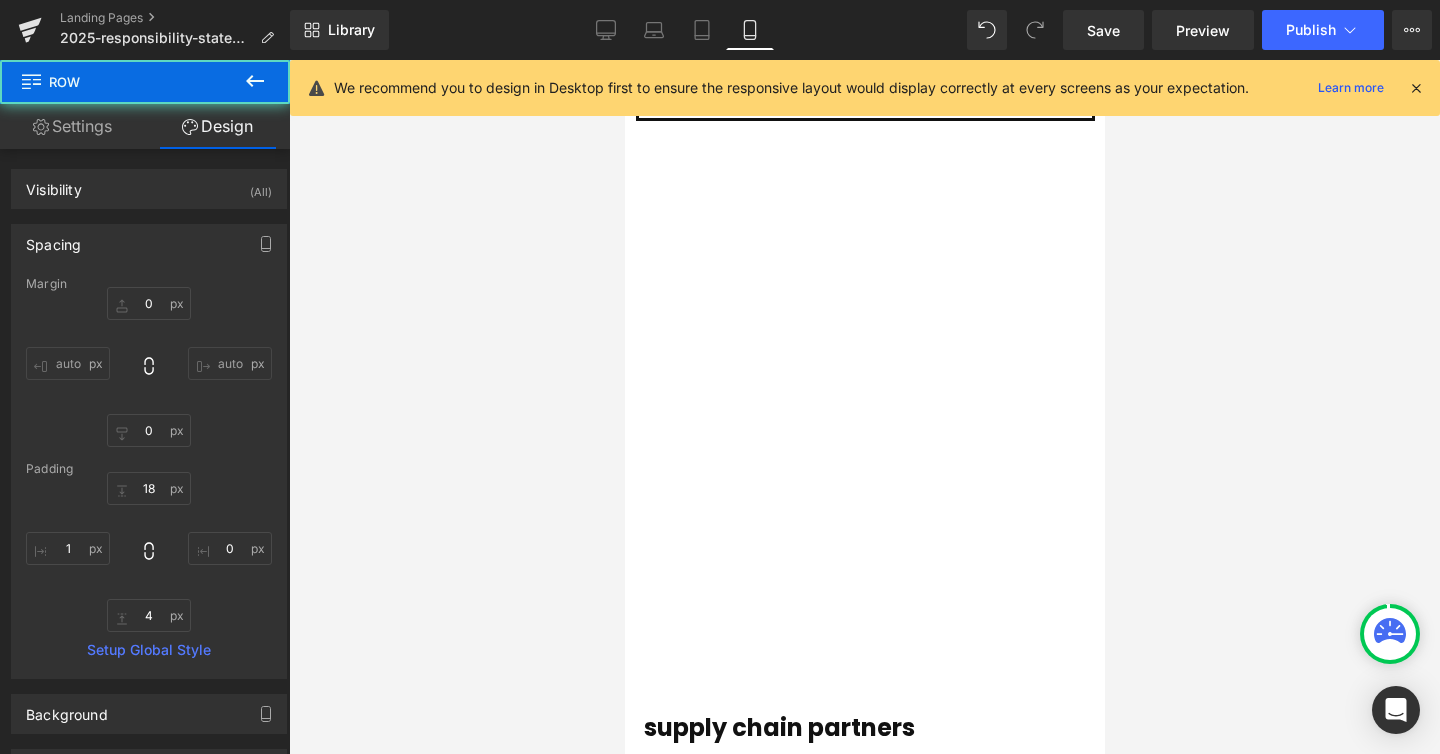 scroll, scrollTop: 3815, scrollLeft: 0, axis: vertical 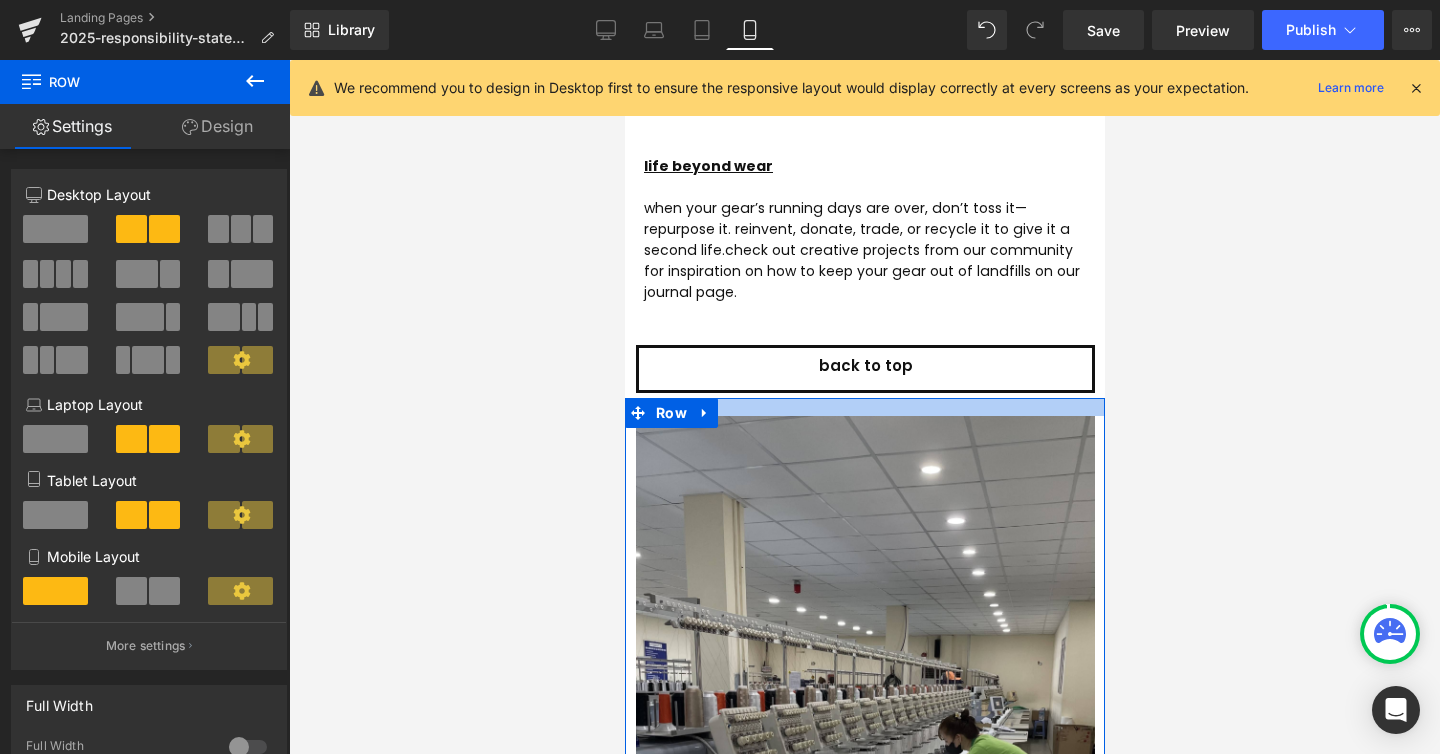 click on "responsibility since day one we’ve worked to build the best products we can using the least harmful methods at our disposal. our responsibility lies in knowing that we need to continue to work towards better, in every aspect of what we do, covering product development through manufacturing, route to market and community action.   below you’ll find some of the ideas we’ve put into action. we won’t stop there, as we constantly challenge ourselves to find ways to improve. we all need “more better”.  Heading         fibers and fabrics Button         product care Button         supply chain Button         B Corp Button         code of conduct Button         Row         Row         Separator         Image         fibers and fabrics explore the innovative materials behind the performance and protection of our technical performance equipment. from  REPREVE®  recycled fibers to naturally versatile  merino wool fabric choices and sustainability GRS   the fibers we use Heading" at bounding box center [864, 670] 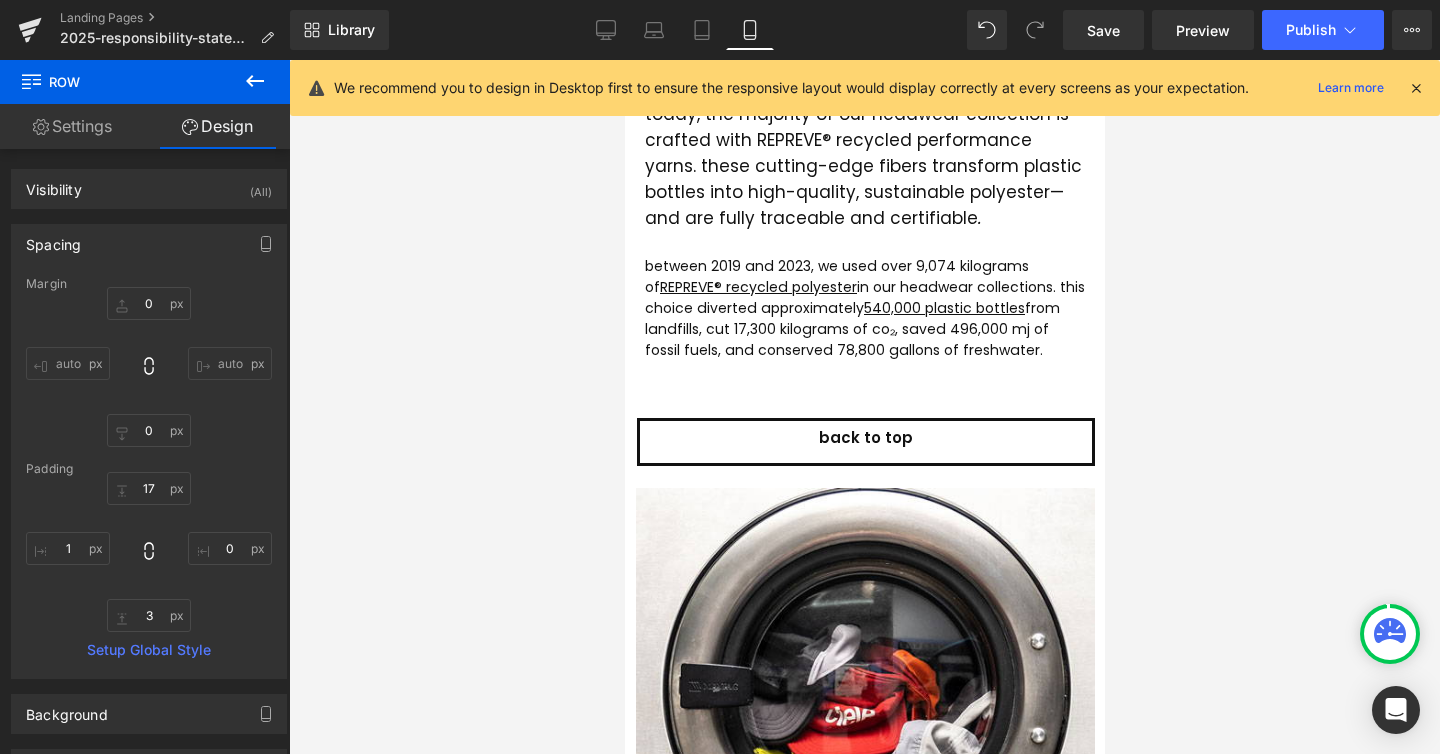 scroll, scrollTop: 2694, scrollLeft: 0, axis: vertical 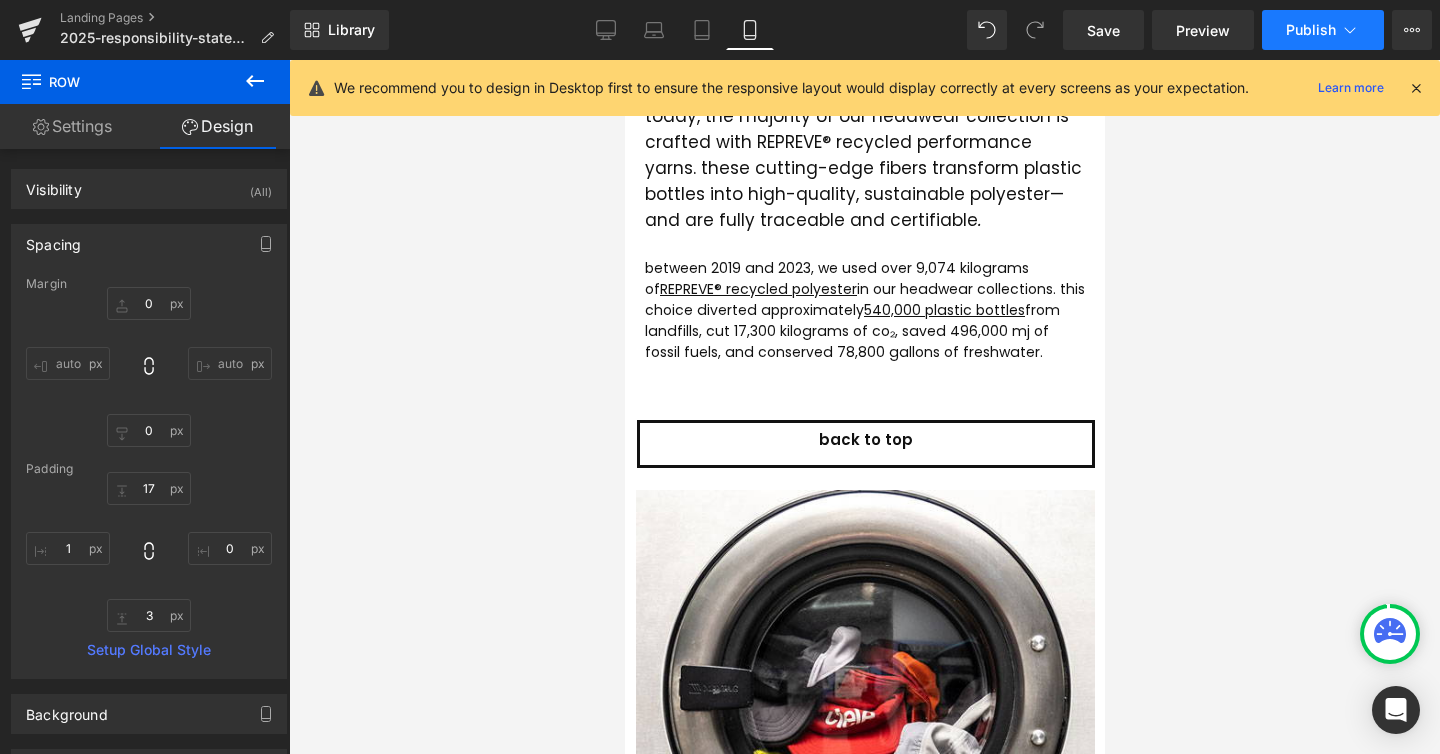 click on "Publish" at bounding box center [1323, 30] 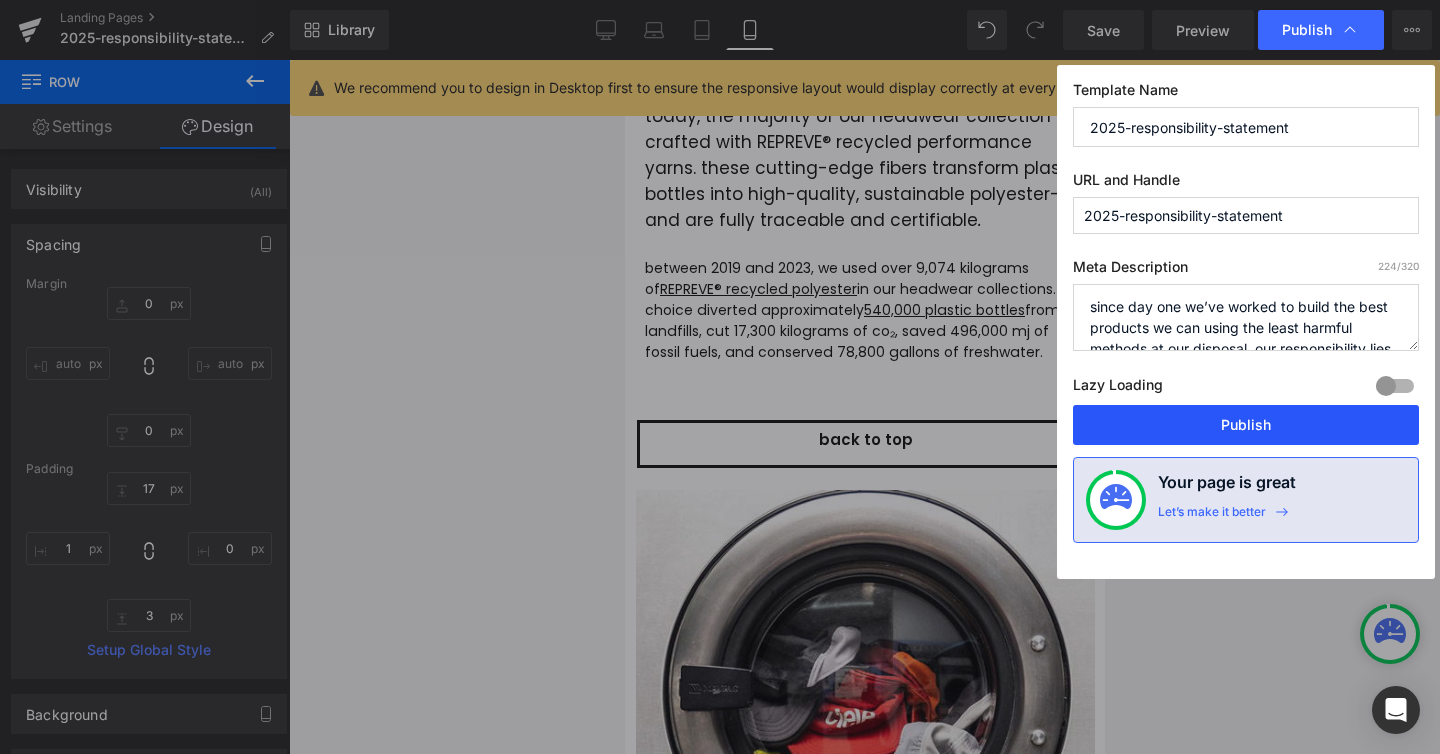 click on "Publish" at bounding box center (1246, 425) 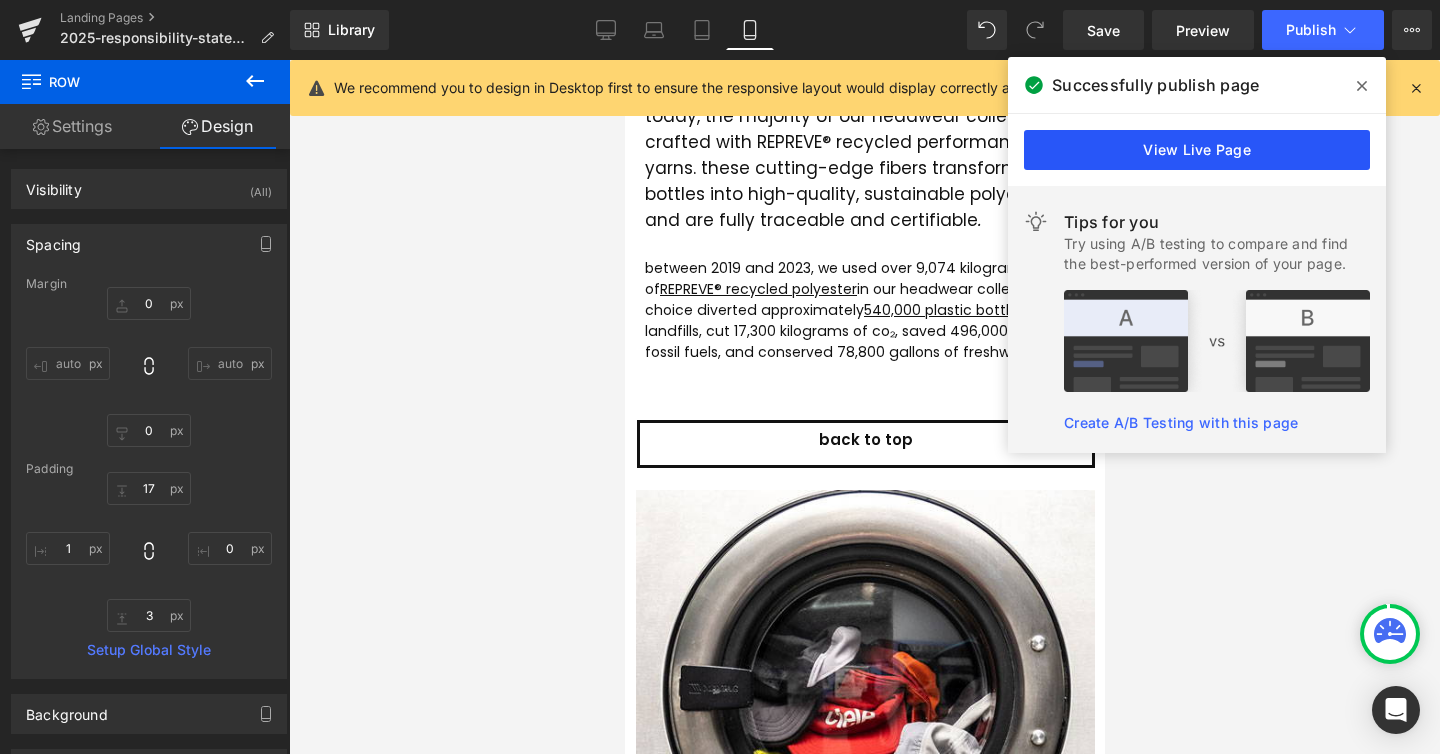 click on "View Live Page" at bounding box center [1197, 150] 